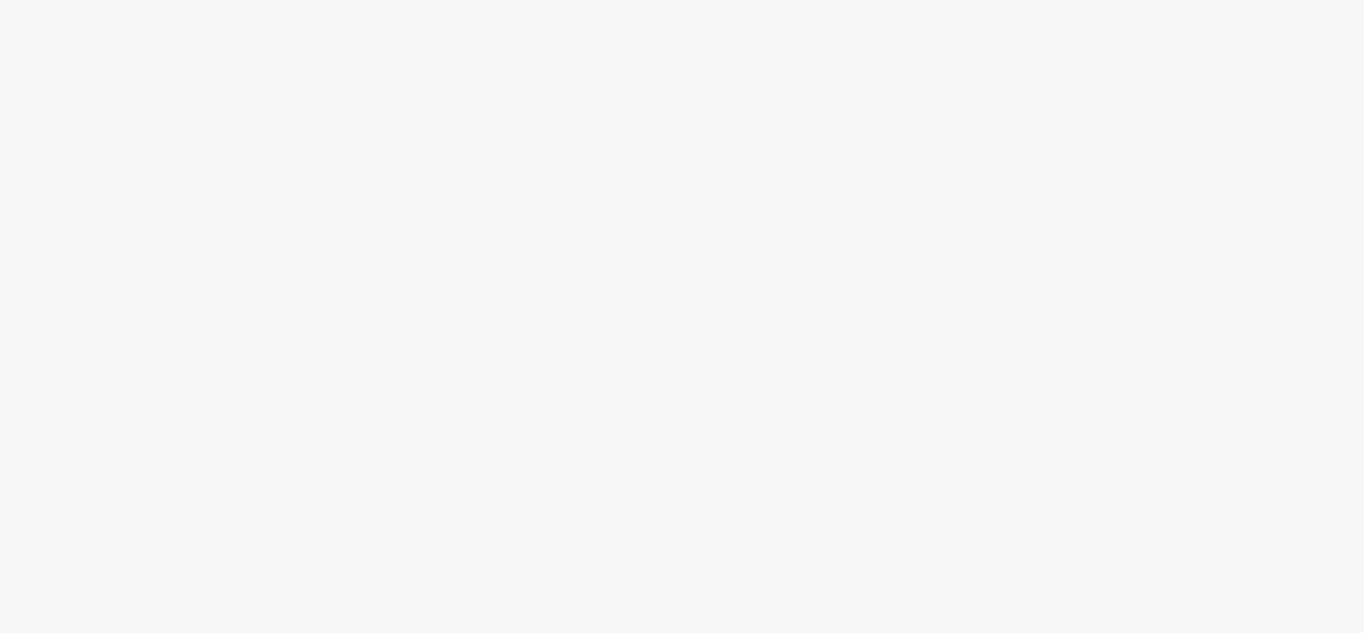 scroll, scrollTop: 0, scrollLeft: 0, axis: both 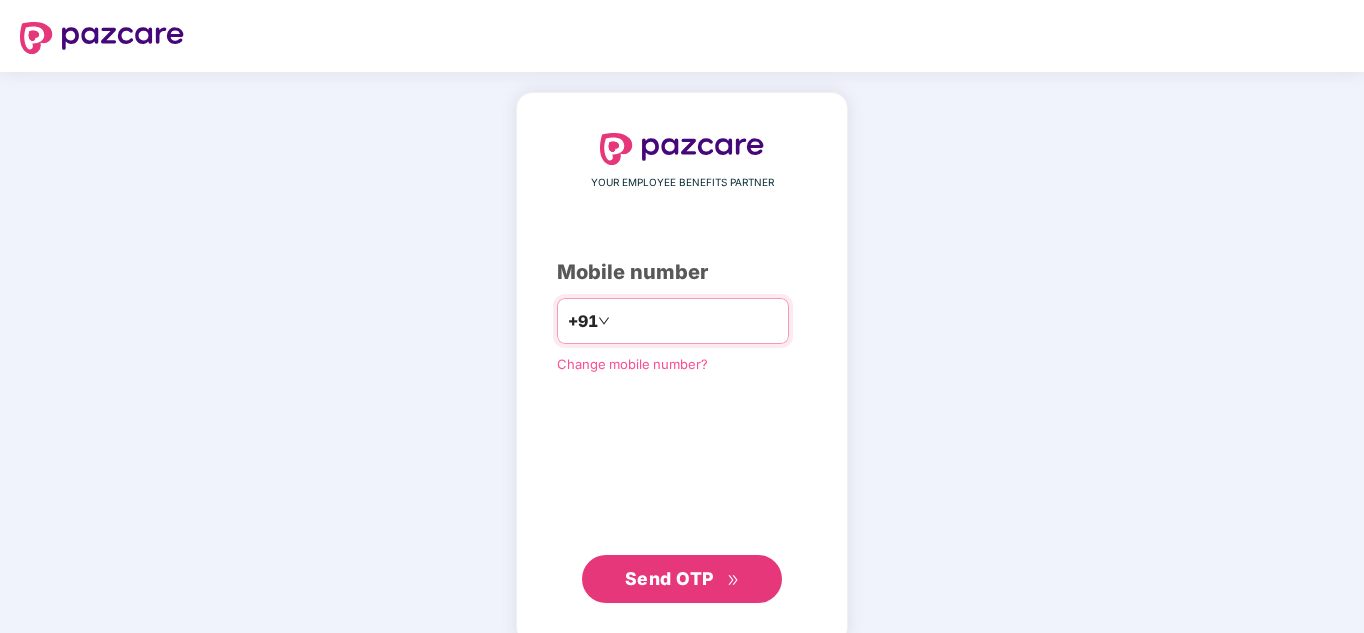 click at bounding box center (696, 321) 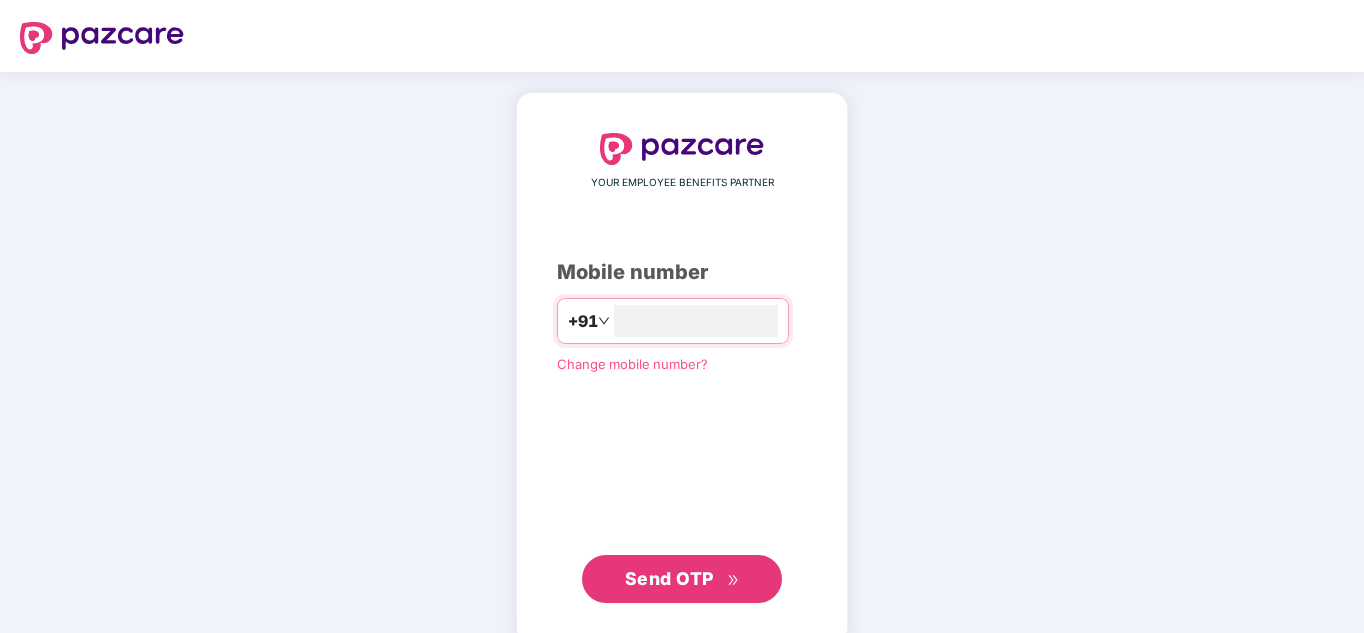 type on "**********" 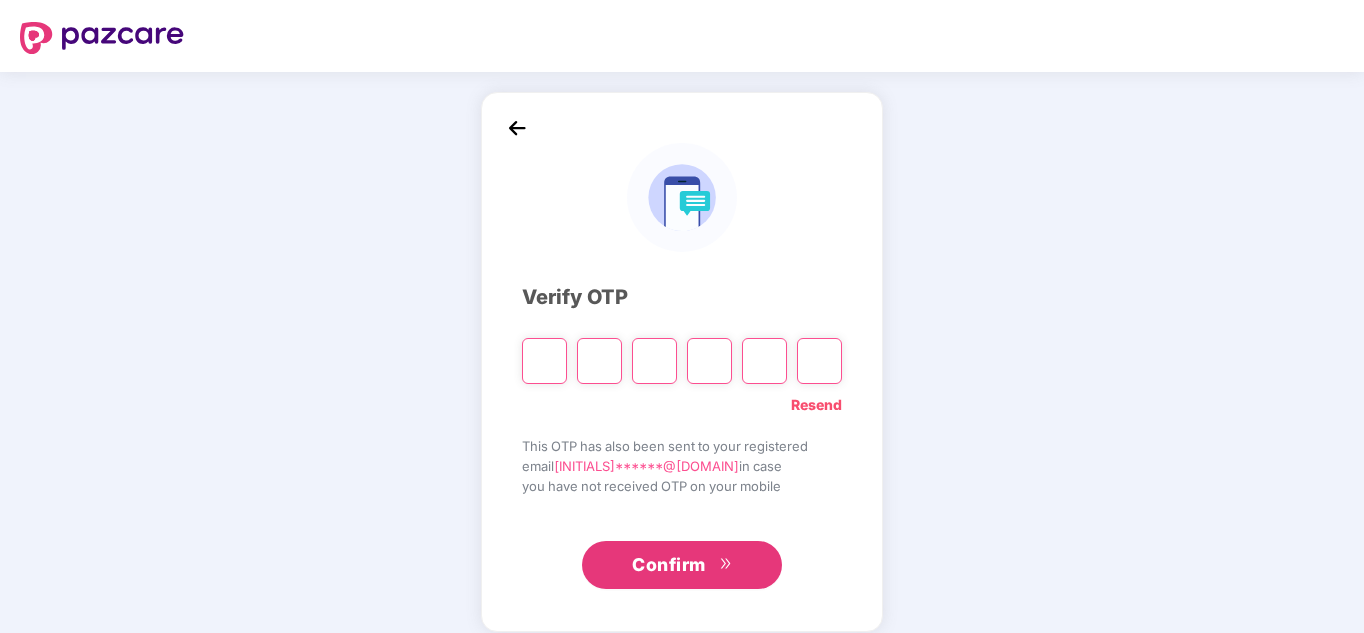 type on "*" 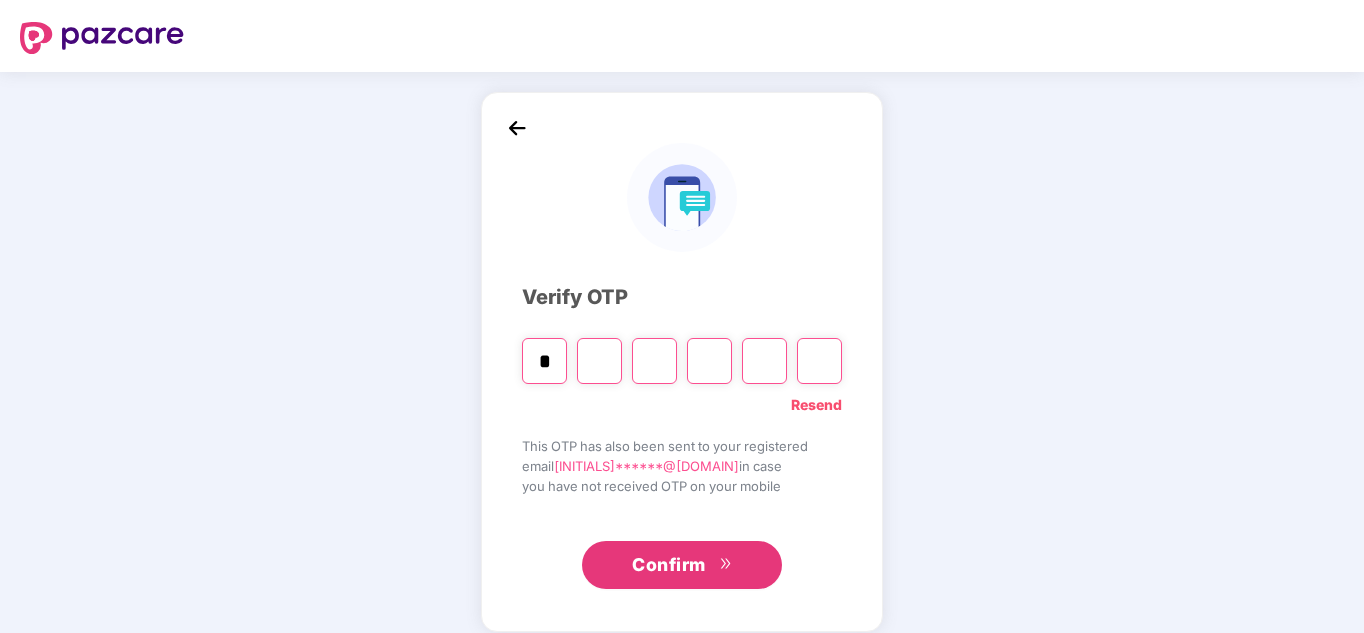 type on "*" 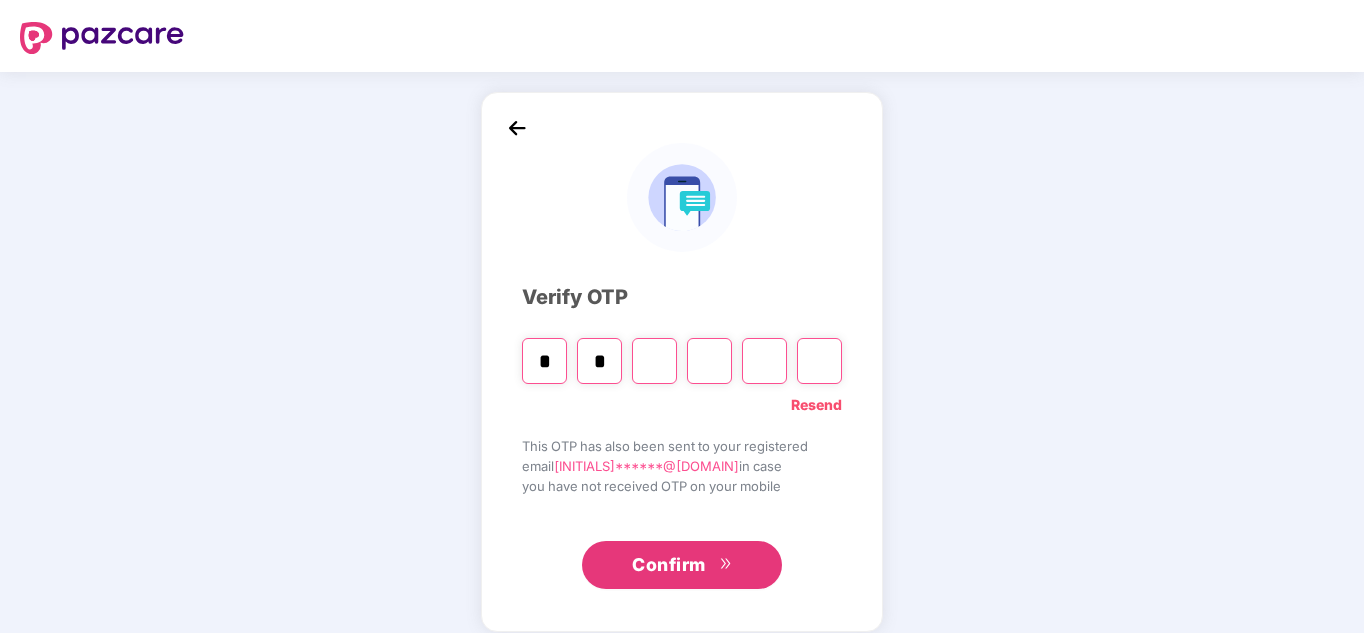 type on "*" 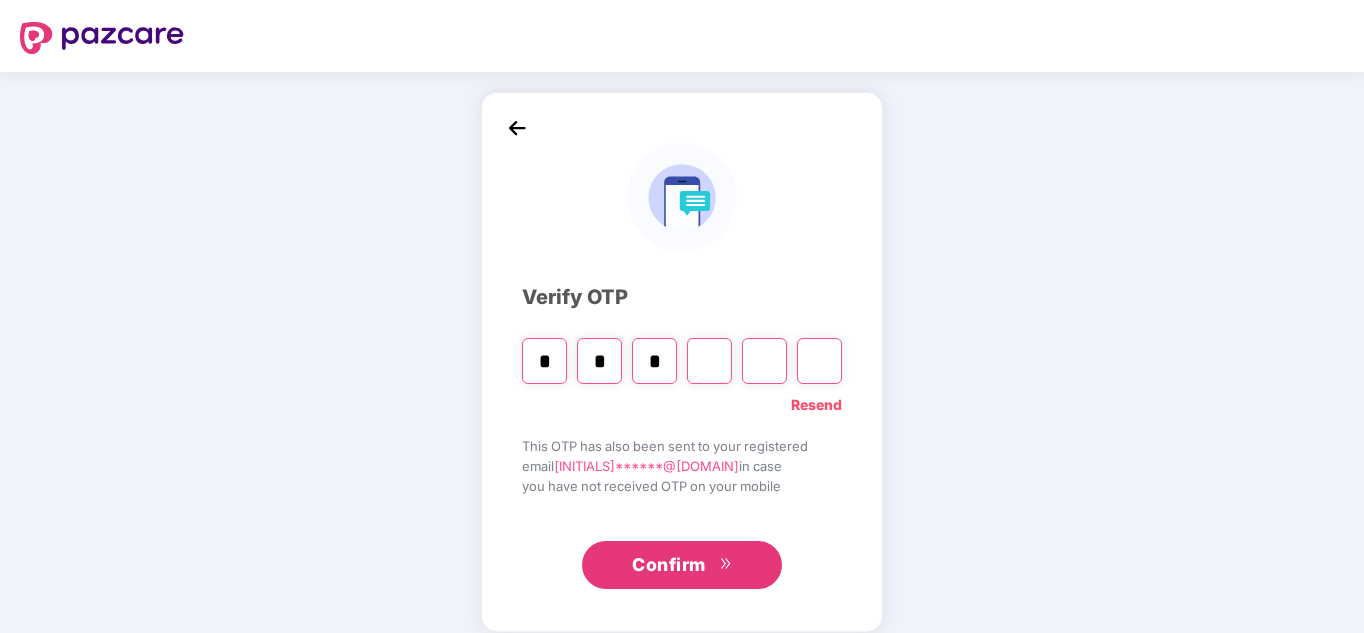 type on "*" 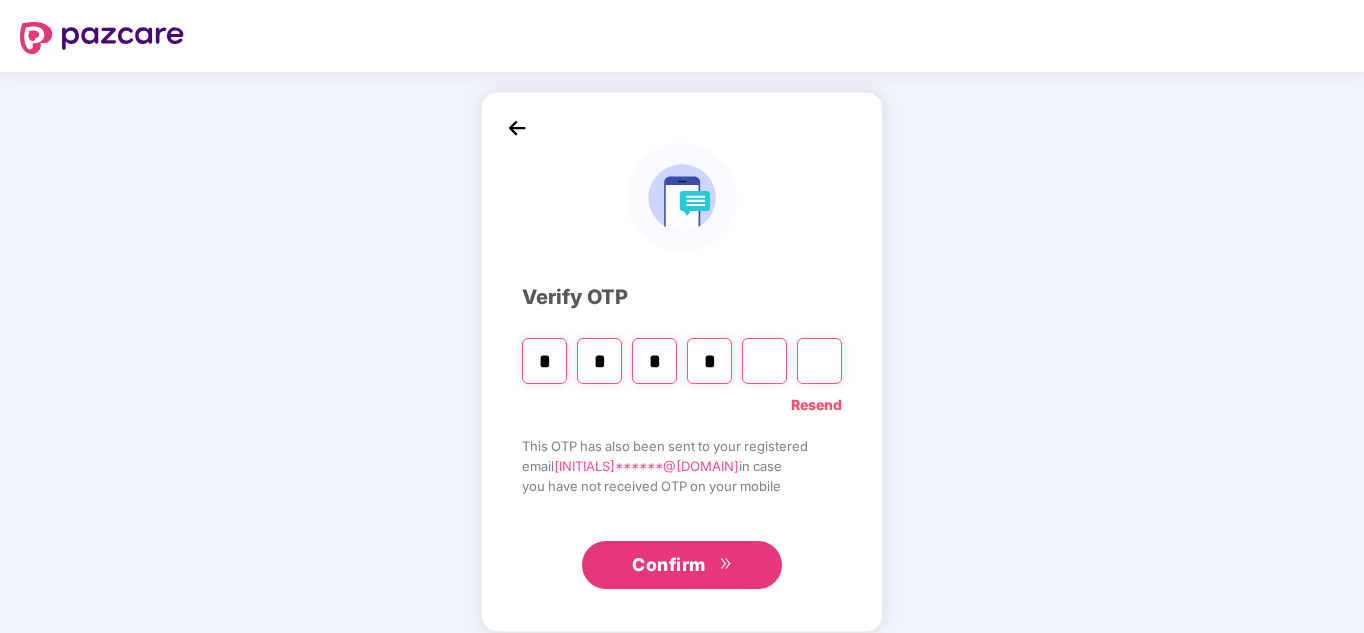 type on "*" 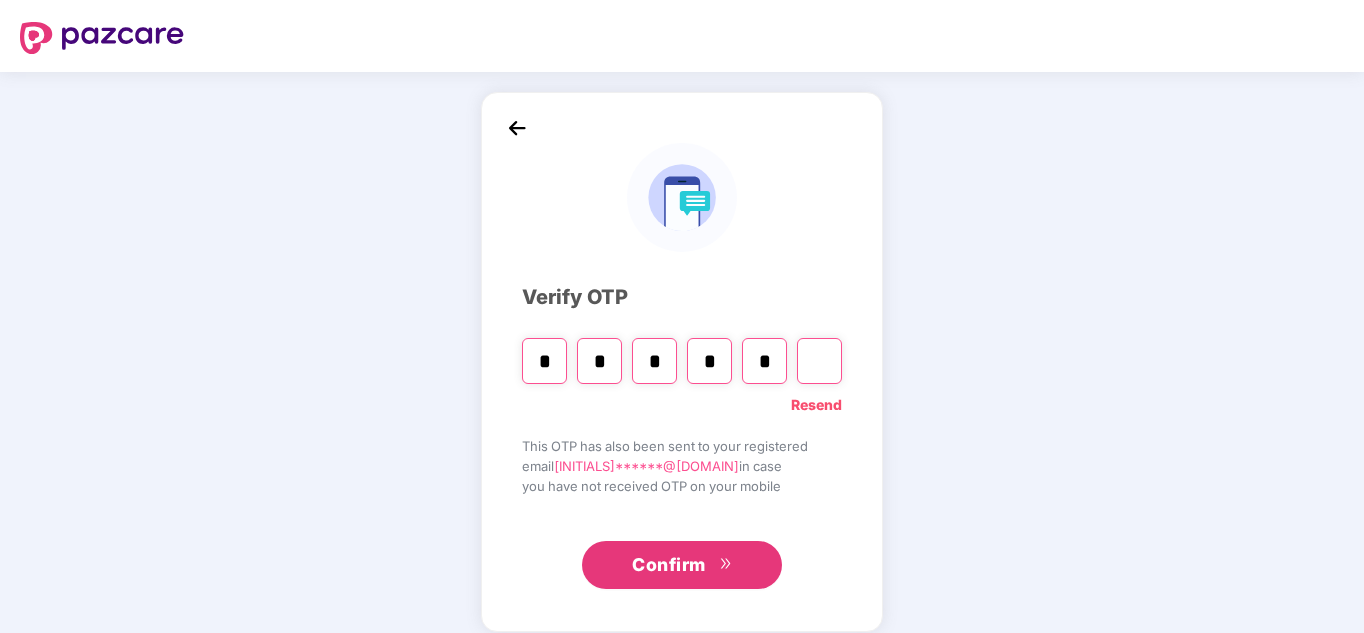 type on "*" 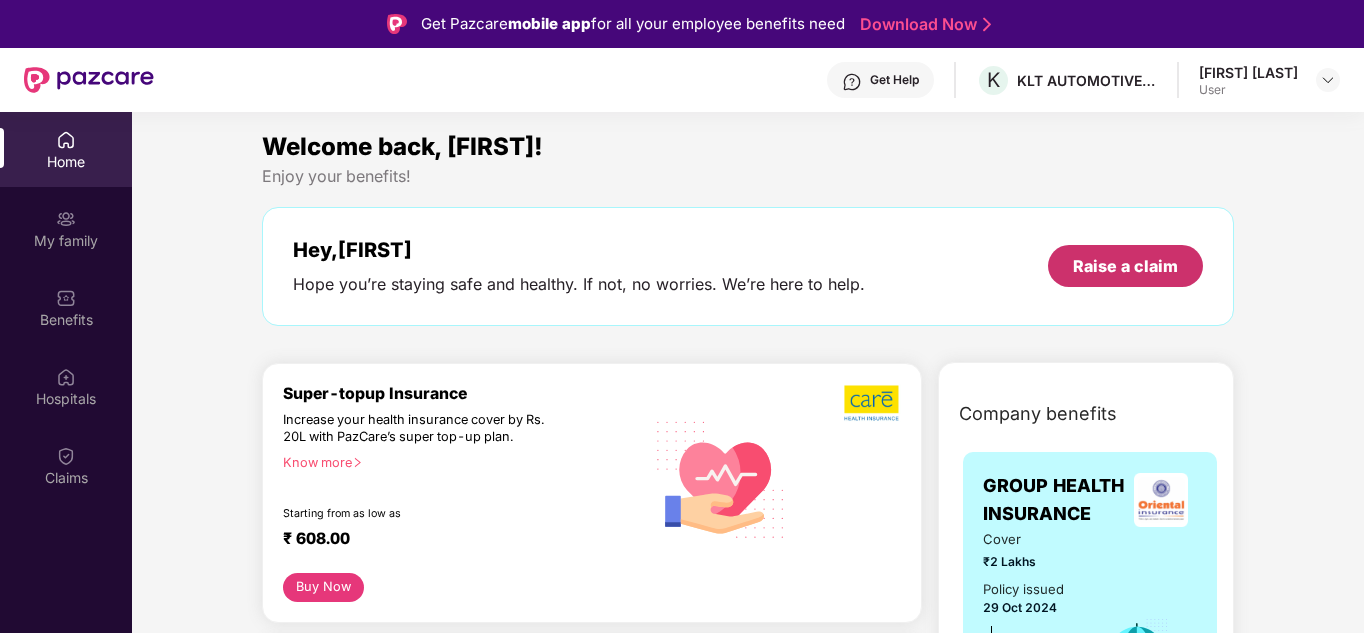 click on "Raise a claim" at bounding box center (1125, 266) 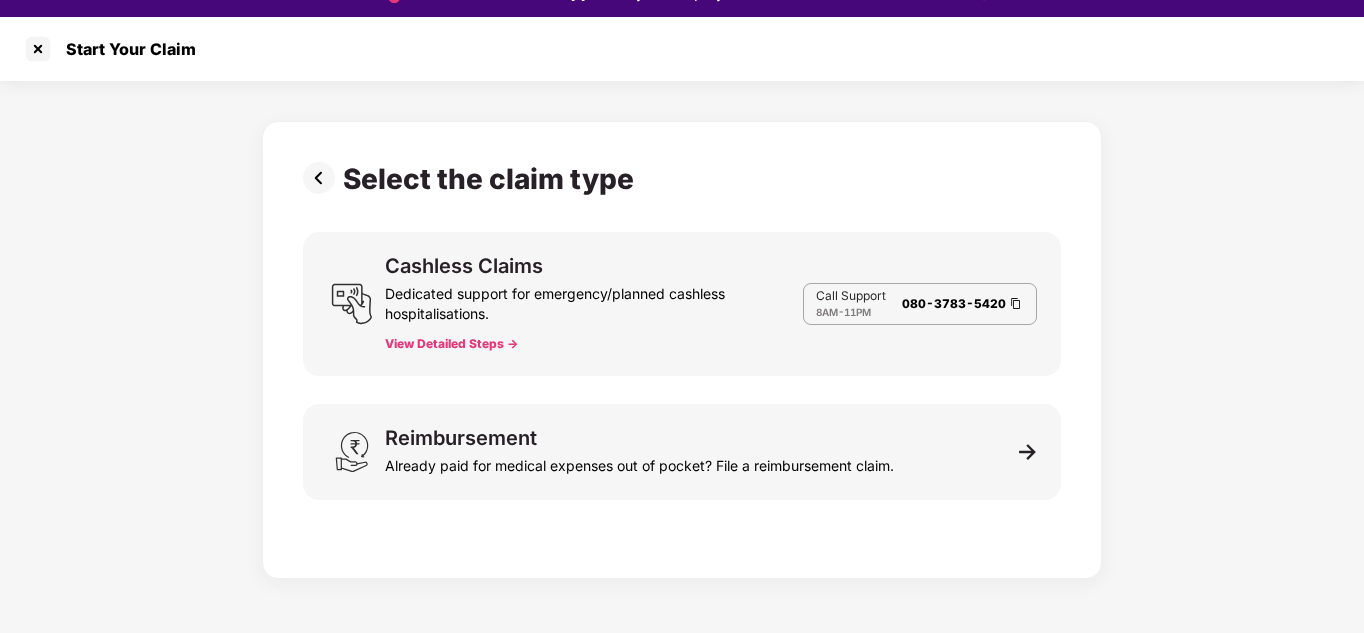 scroll, scrollTop: 48, scrollLeft: 0, axis: vertical 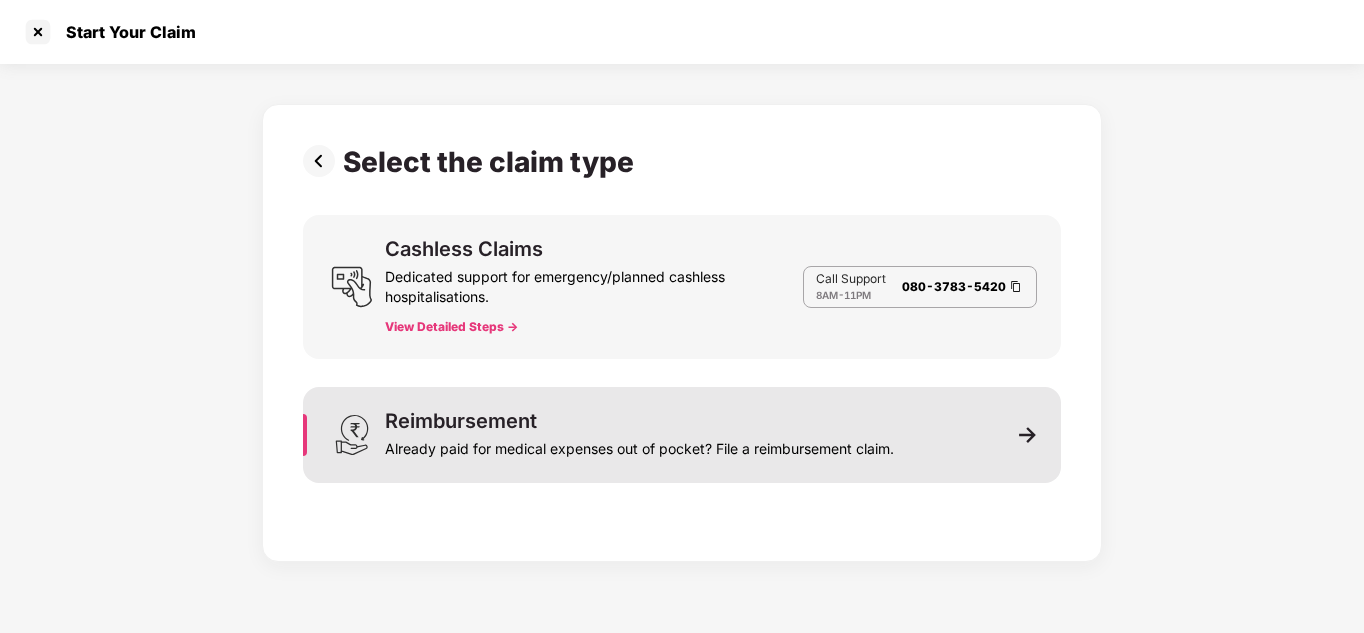 click on "Already paid for medical expenses out of pocket? File a reimbursement claim." at bounding box center [639, 445] 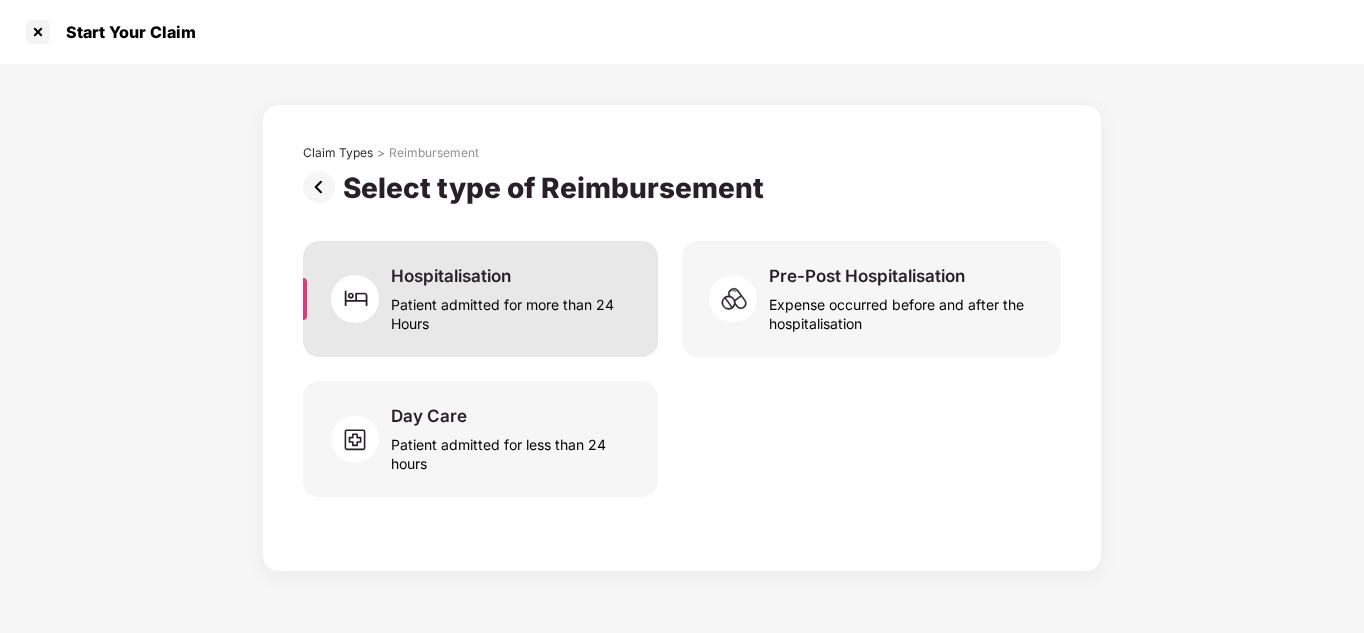 click on "Patient admitted for more than 24 Hours" at bounding box center [512, 310] 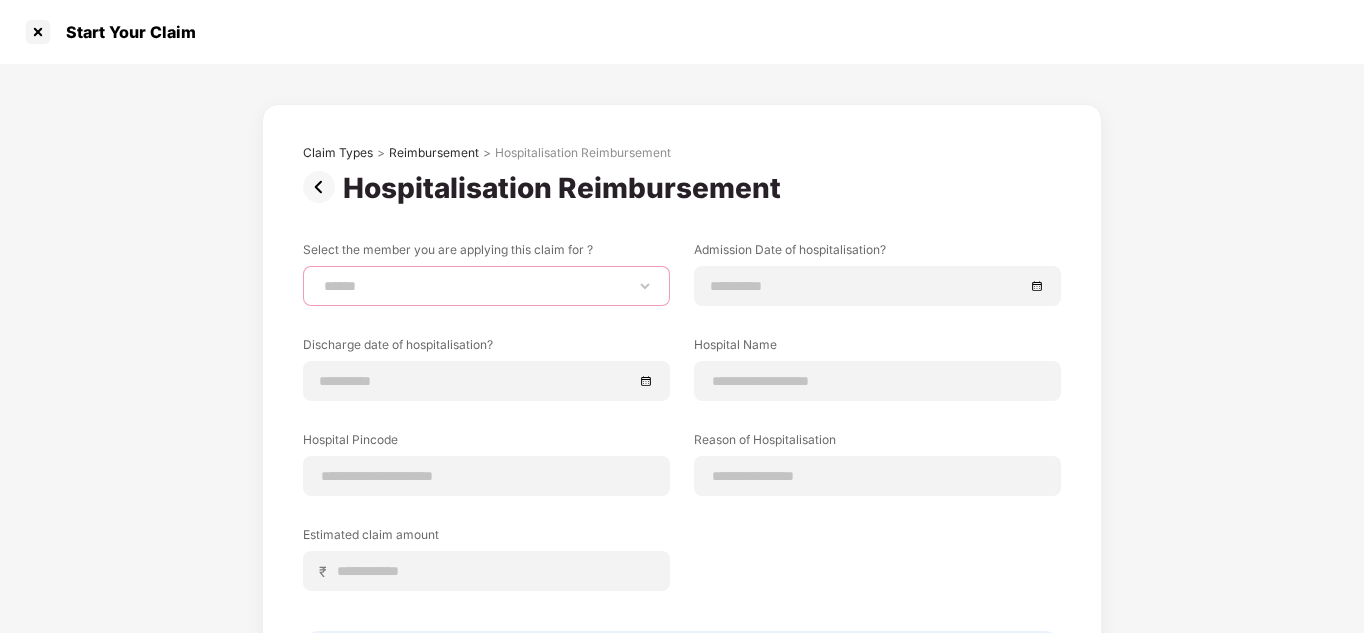 click on "**********" at bounding box center (486, 286) 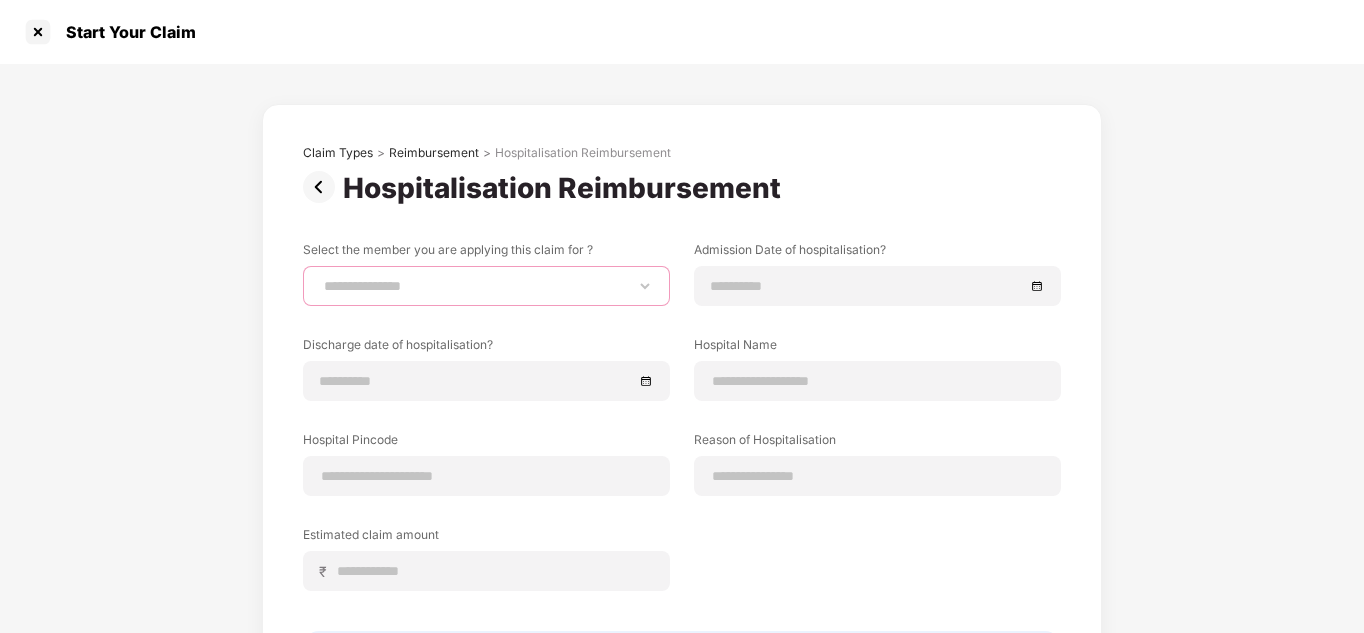 click on "**********" at bounding box center [486, 286] 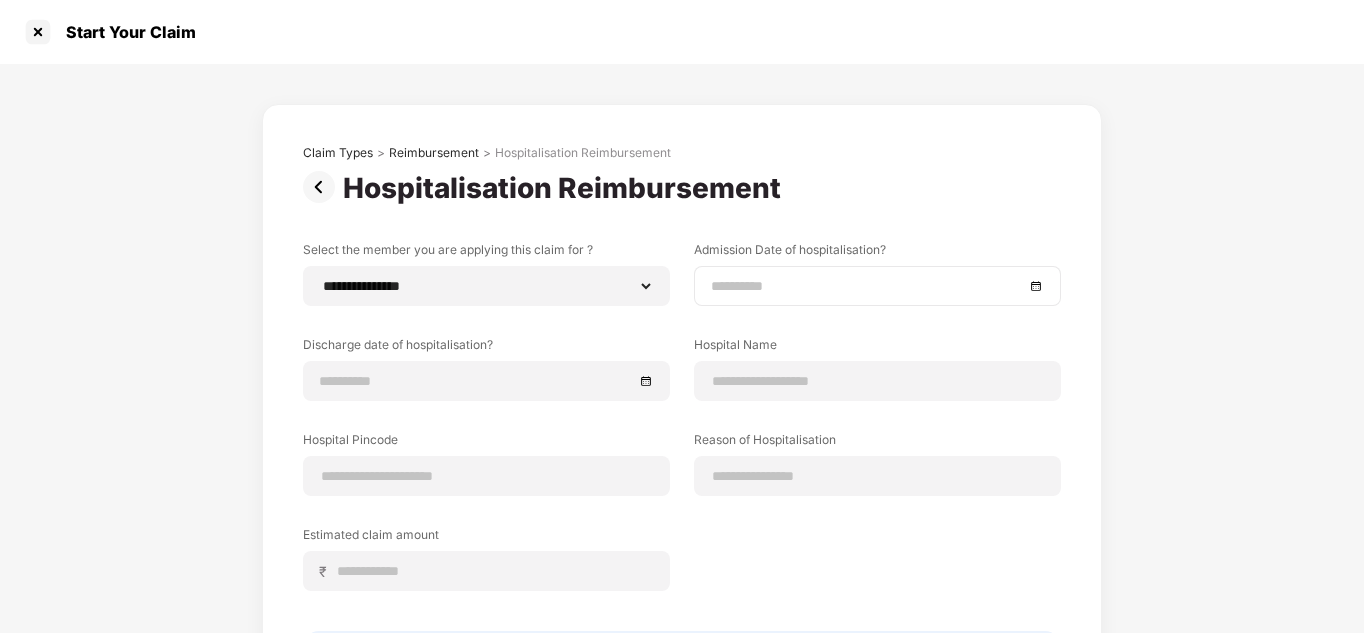 click at bounding box center [867, 286] 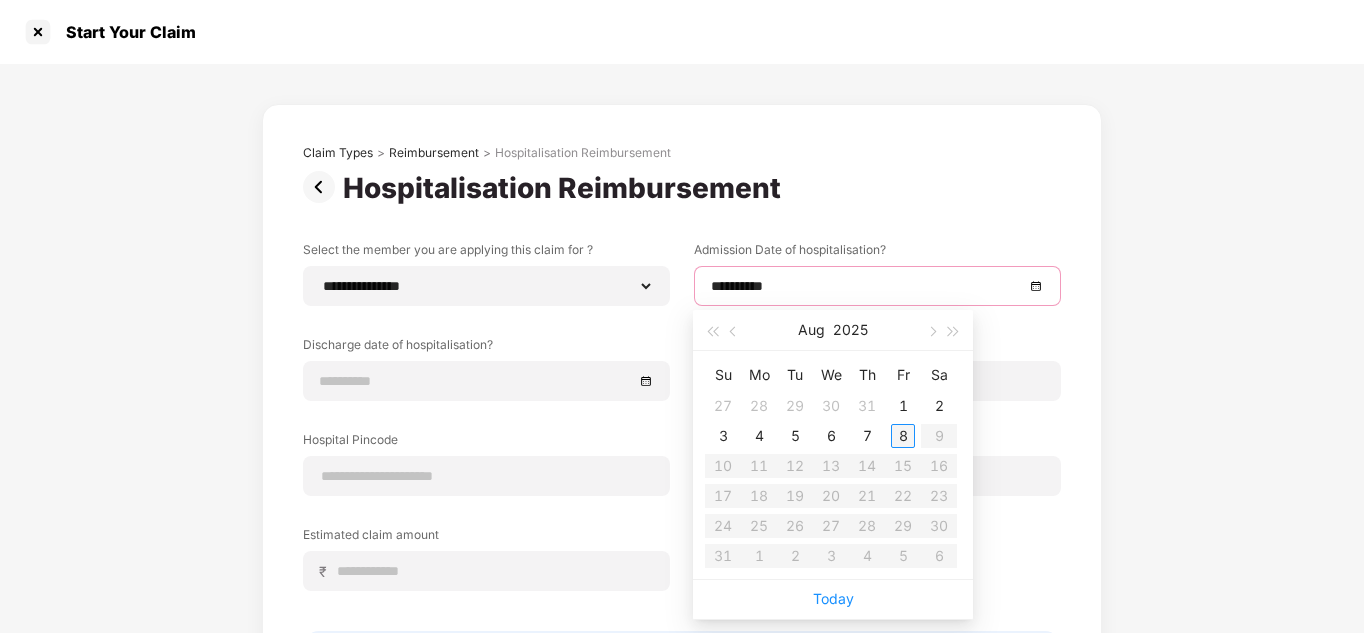 type on "**********" 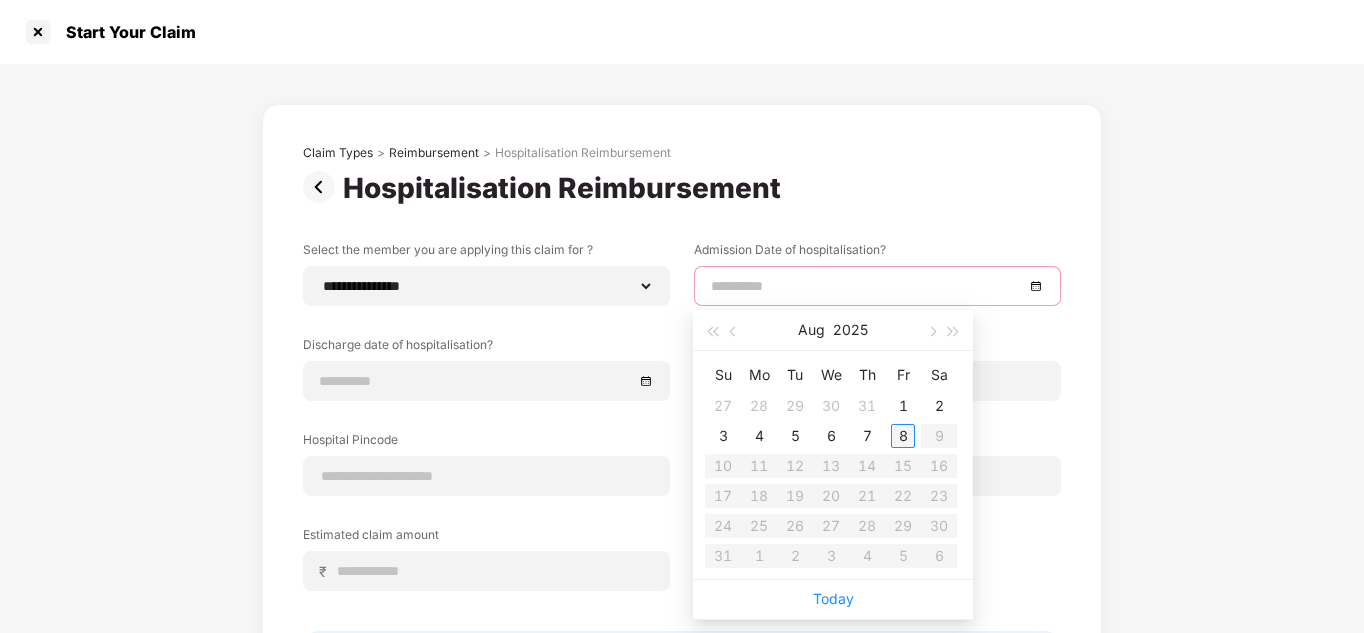 click on "8" at bounding box center [903, 436] 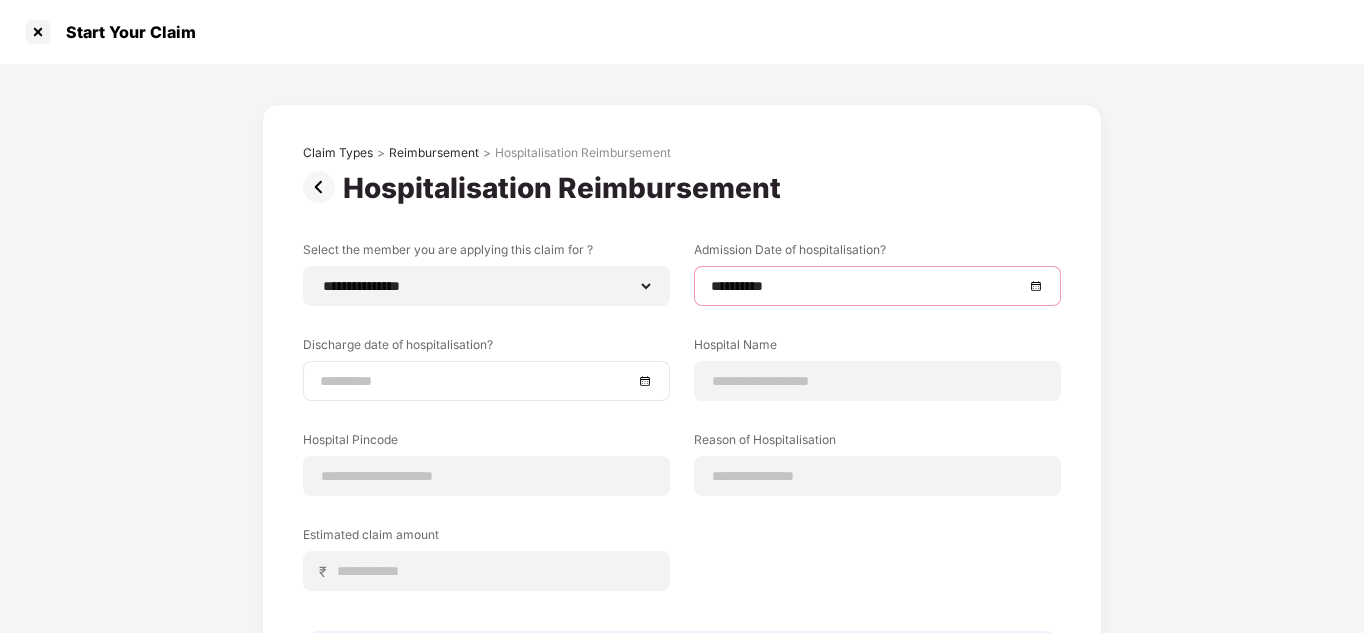 click at bounding box center [476, 381] 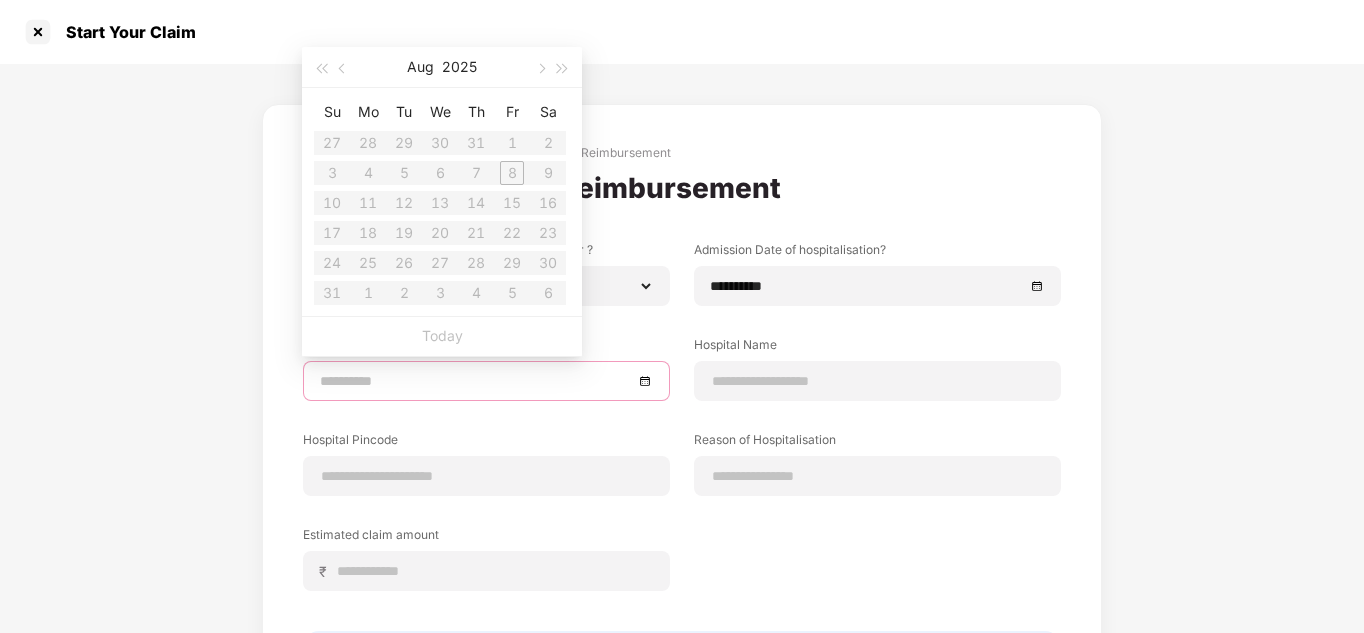 click on "Su Mo Tu We Th Fr Sa 27 28 29 30 31 1 2 3 4 5 6 7 8 9 10 11 12 13 14 15 16 17 18 19 20 21 22 23 24 25 26 27 28 29 30 31 1 2 3 4 5 6" at bounding box center [440, 202] 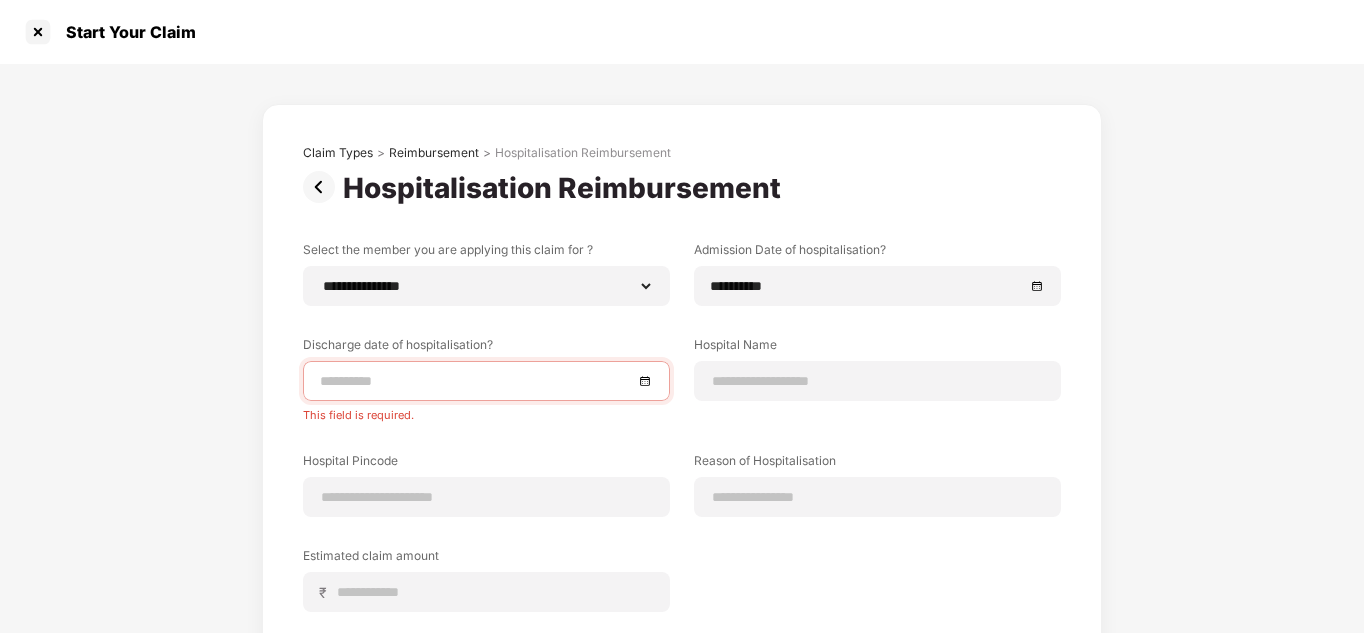 click at bounding box center (486, 381) 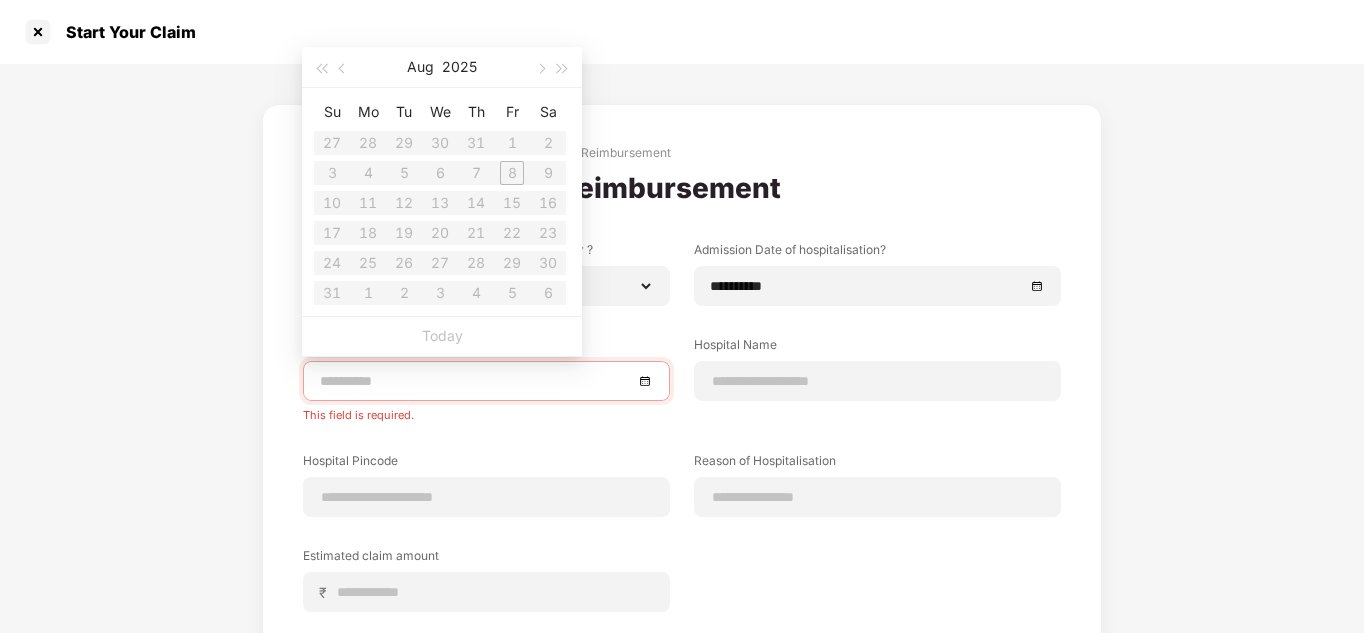 click at bounding box center [486, 381] 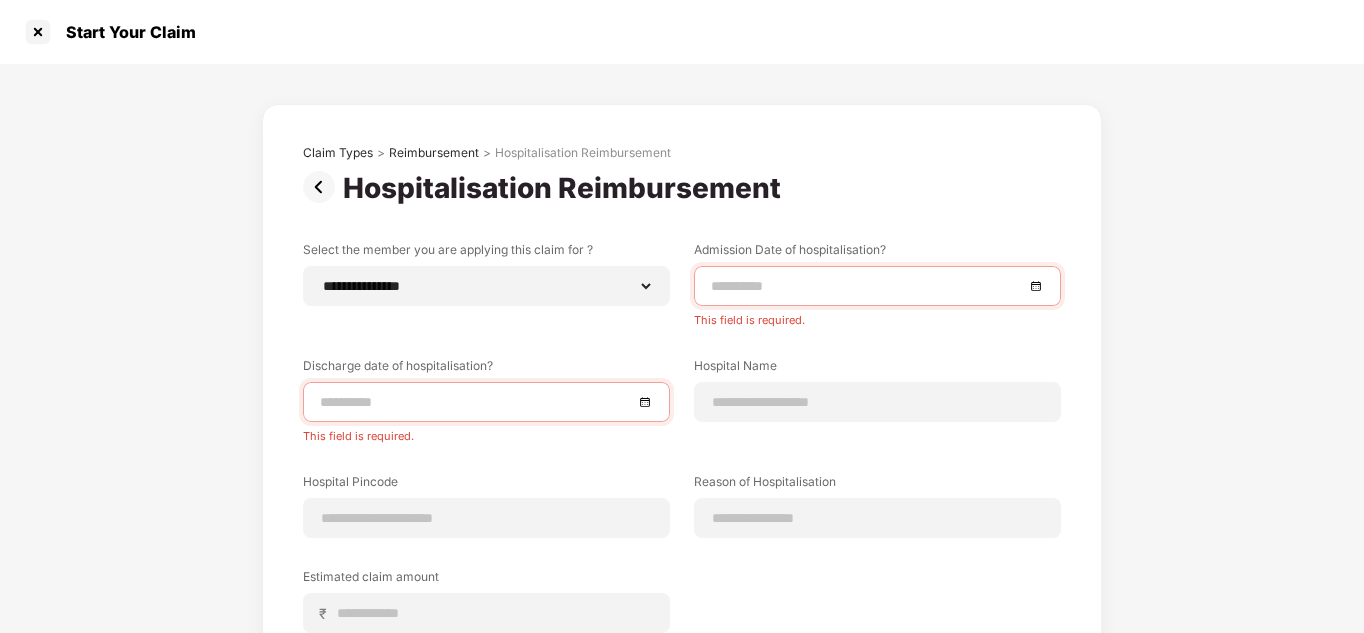 click at bounding box center [867, 286] 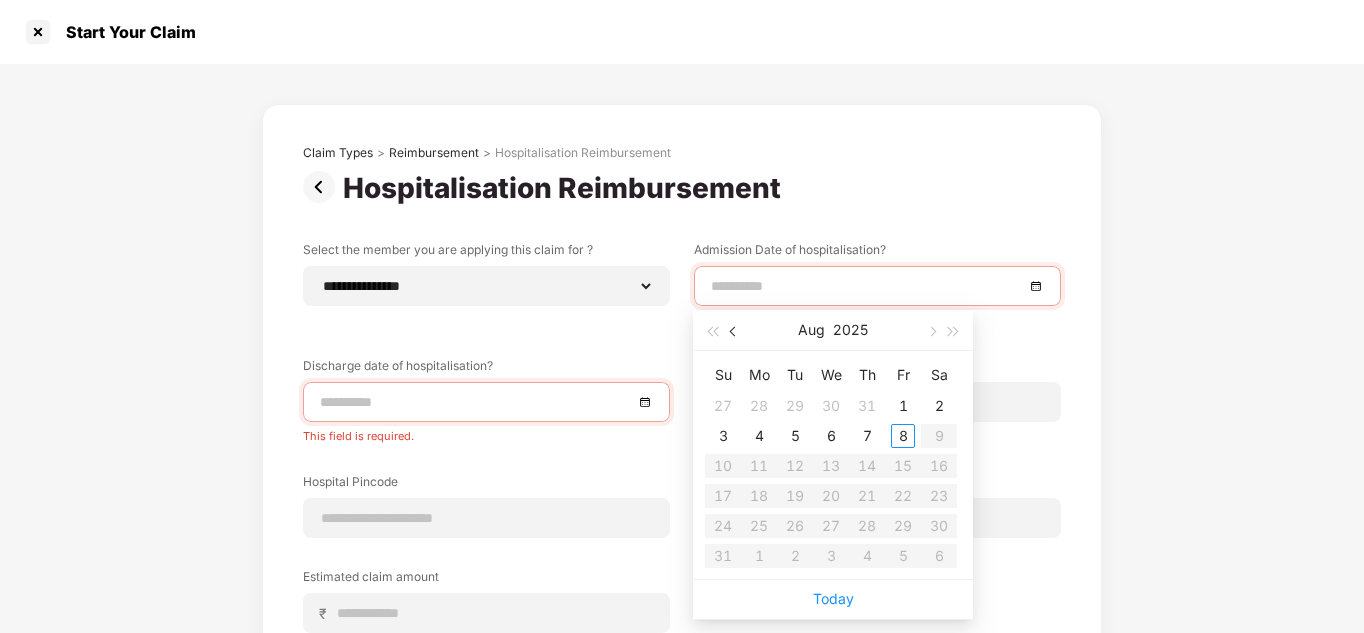 click at bounding box center (735, 332) 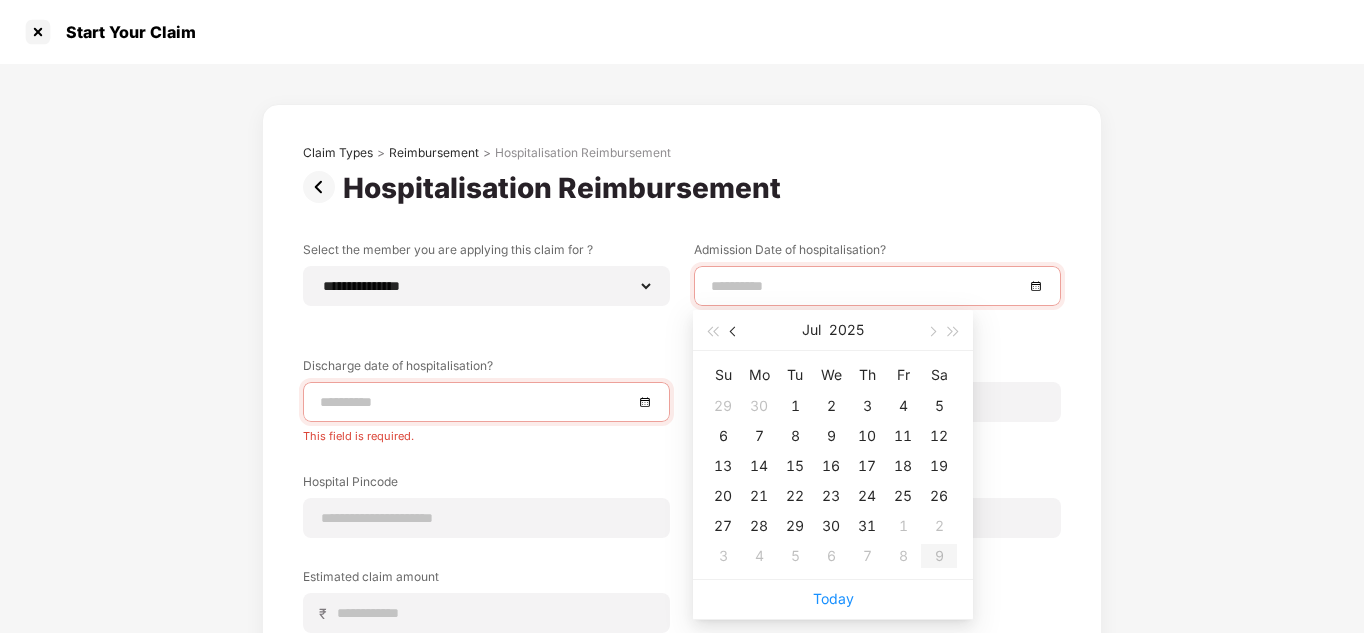 click at bounding box center (735, 332) 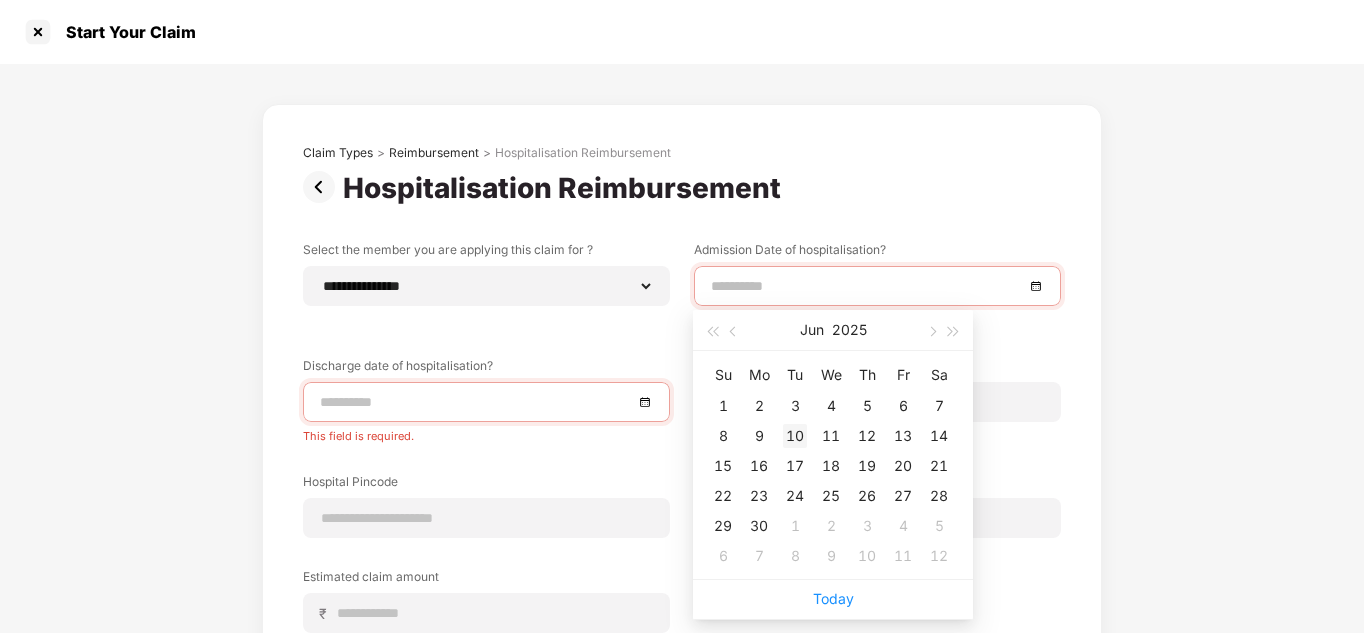 type on "**********" 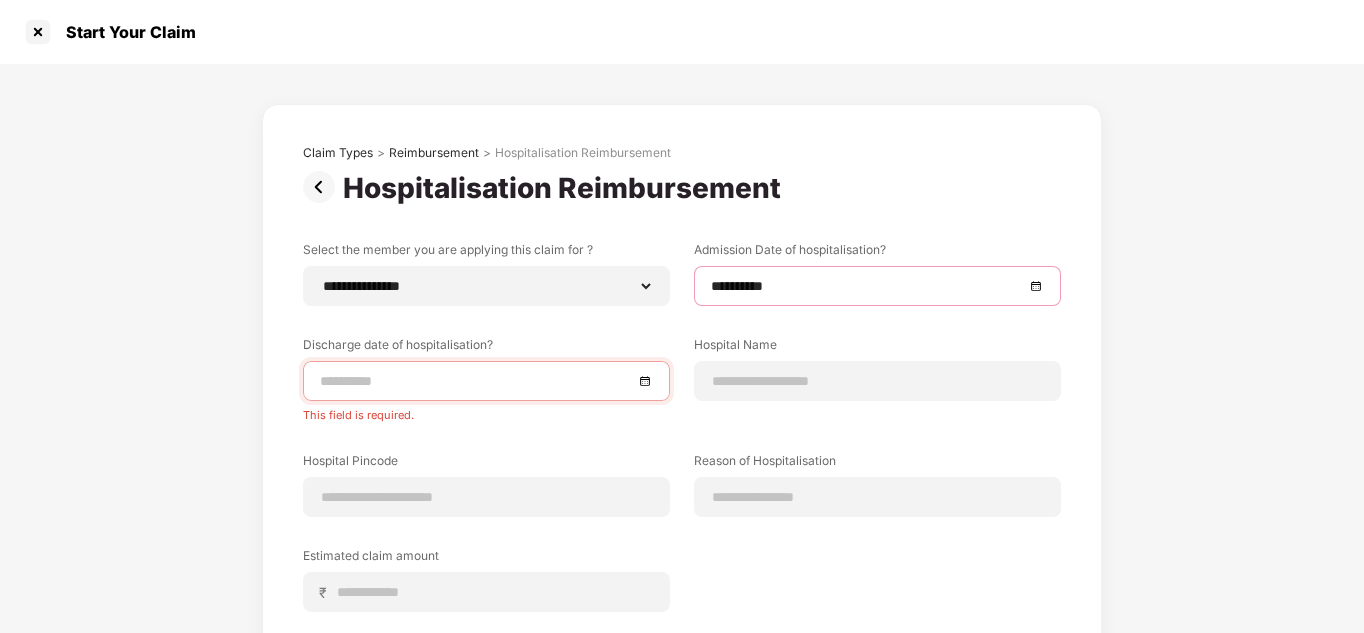 click at bounding box center (476, 381) 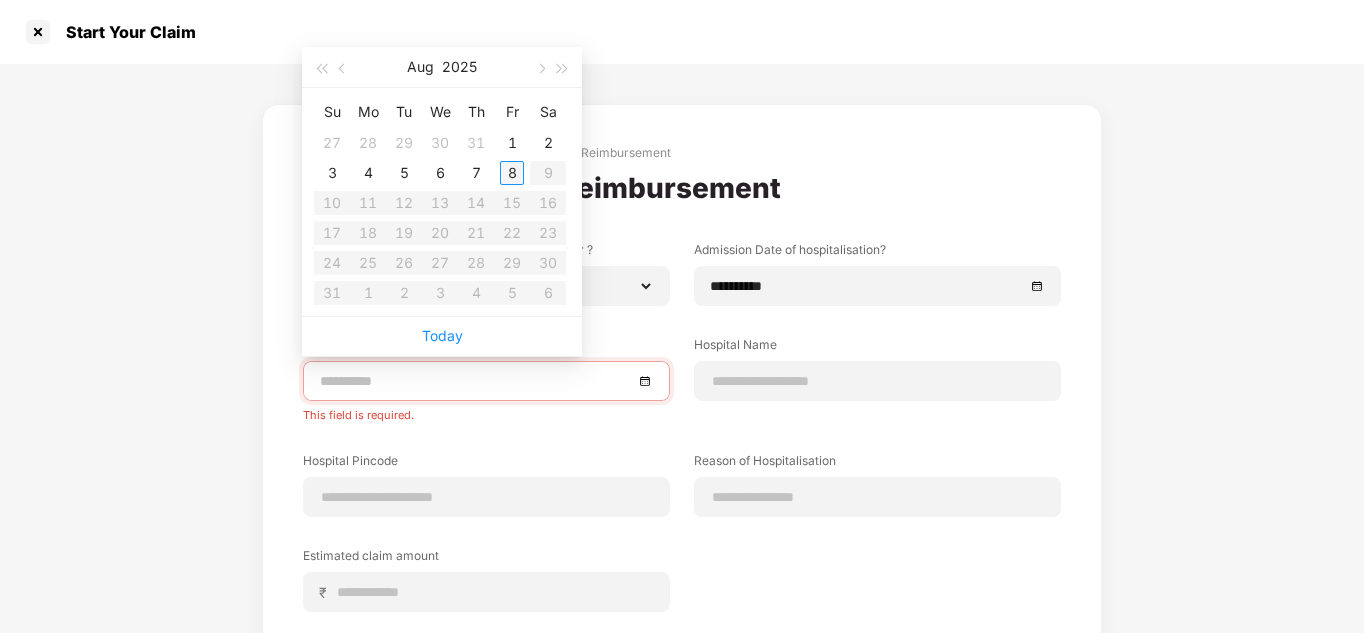 type on "**********" 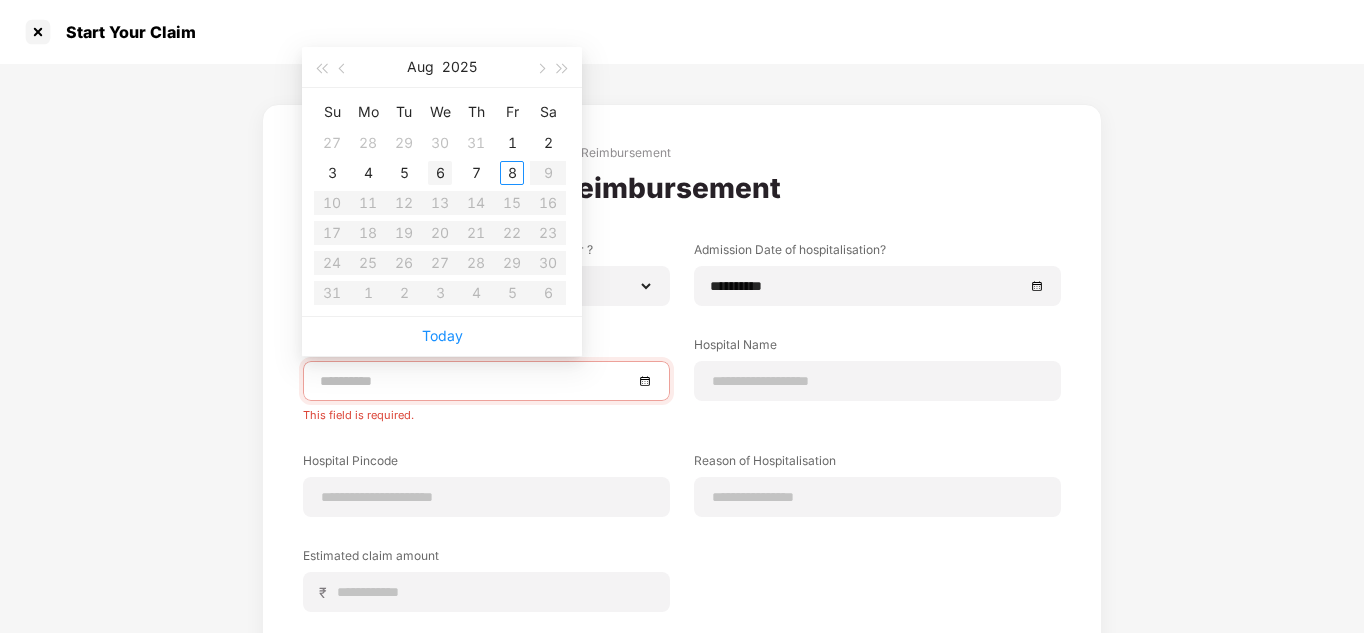 type on "**********" 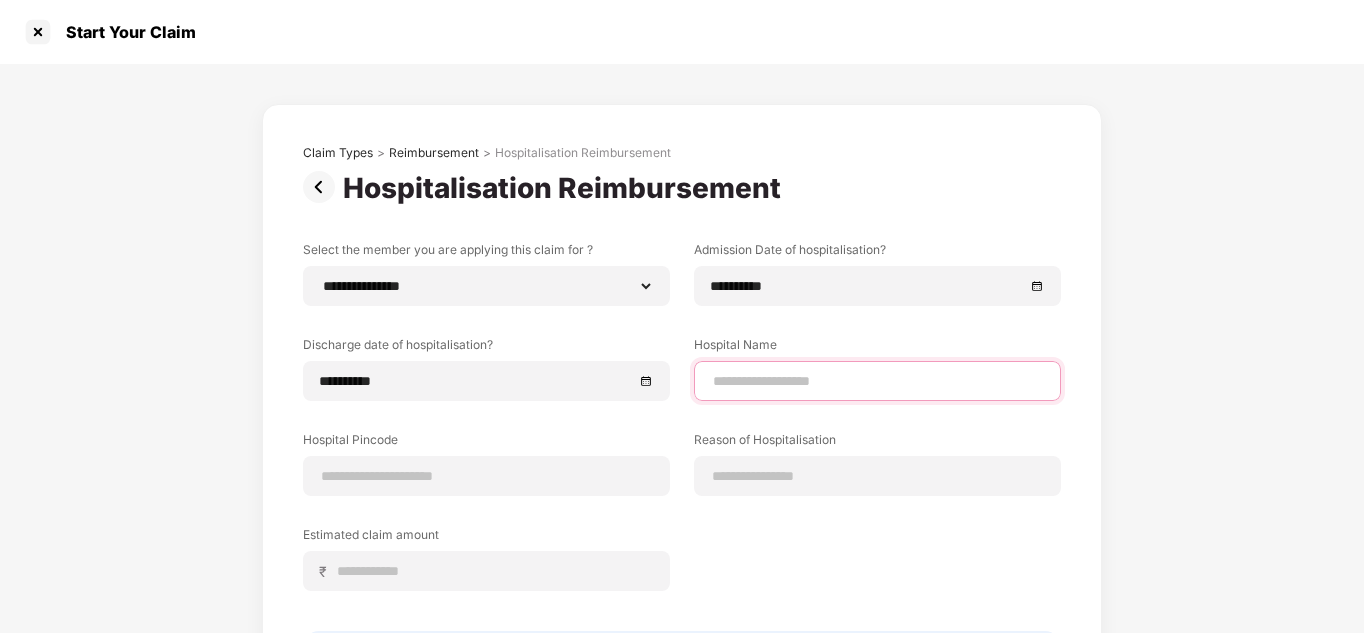 drag, startPoint x: 793, startPoint y: 379, endPoint x: 833, endPoint y: 380, distance: 40.012497 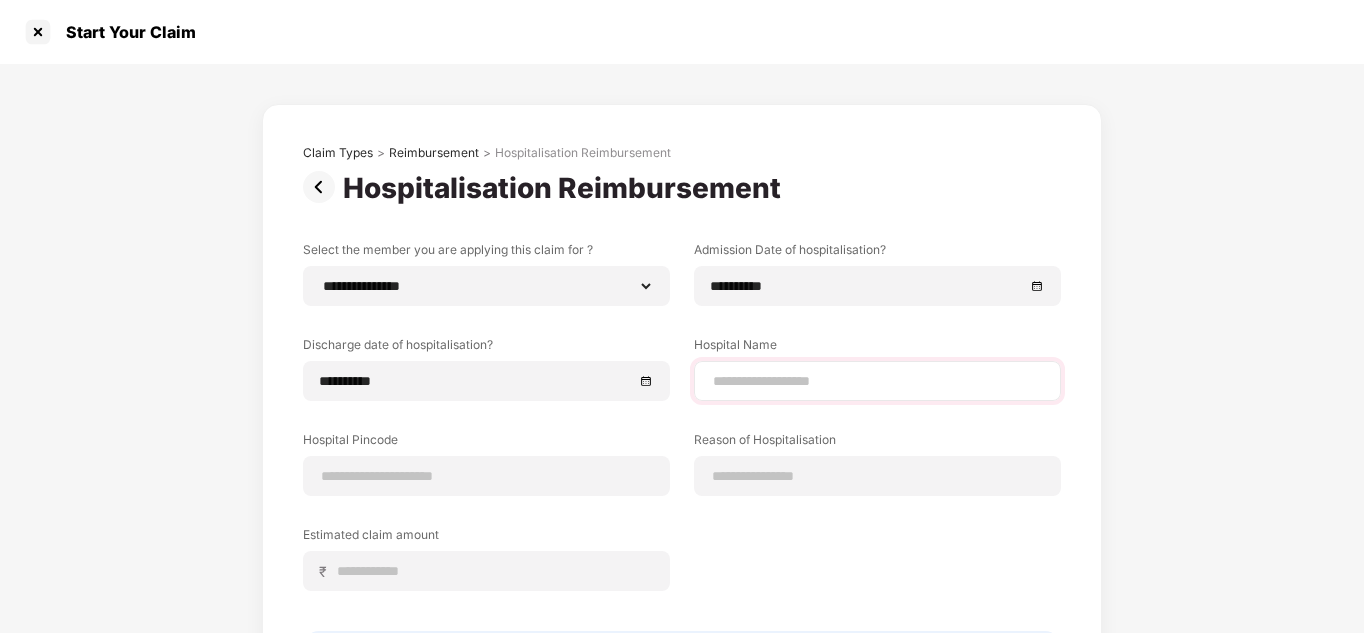 click at bounding box center [877, 381] 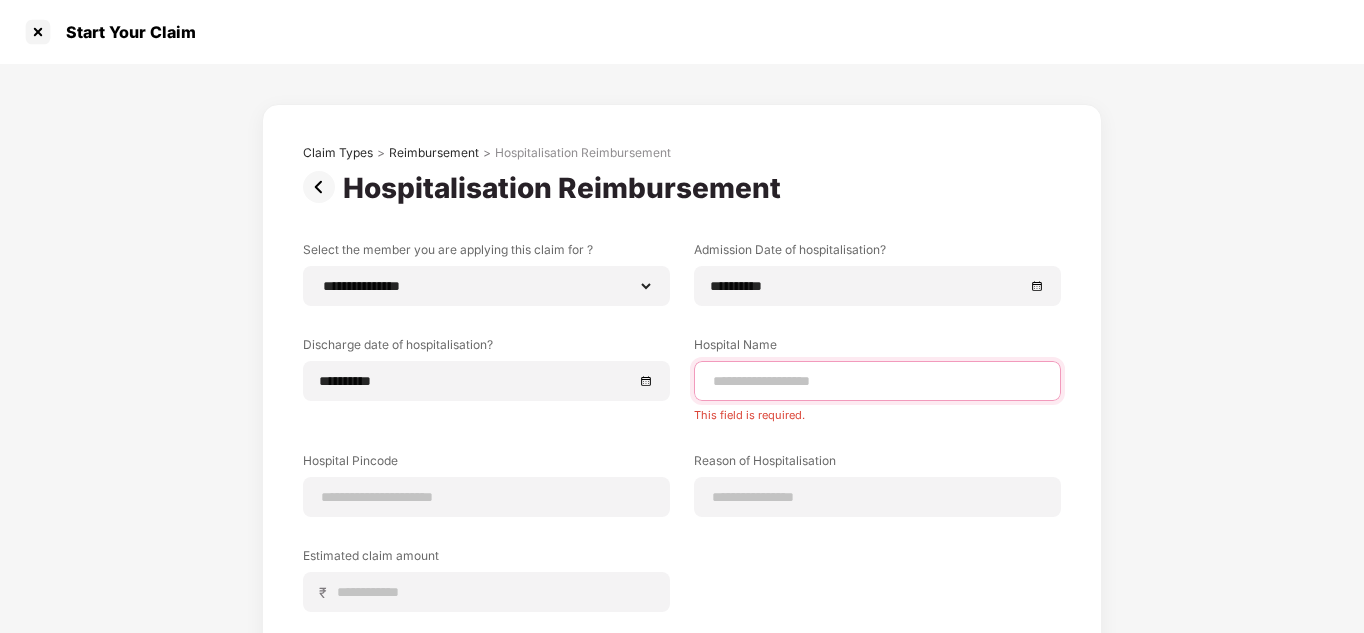 click at bounding box center (877, 381) 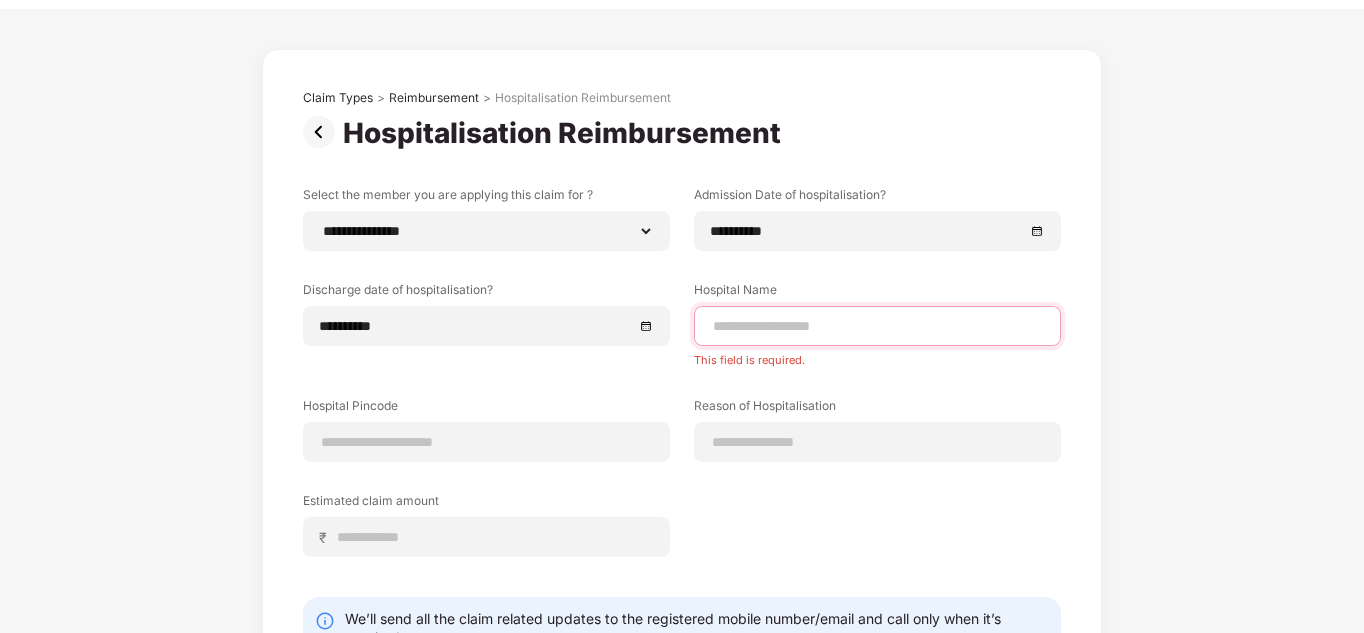 scroll, scrollTop: 200, scrollLeft: 0, axis: vertical 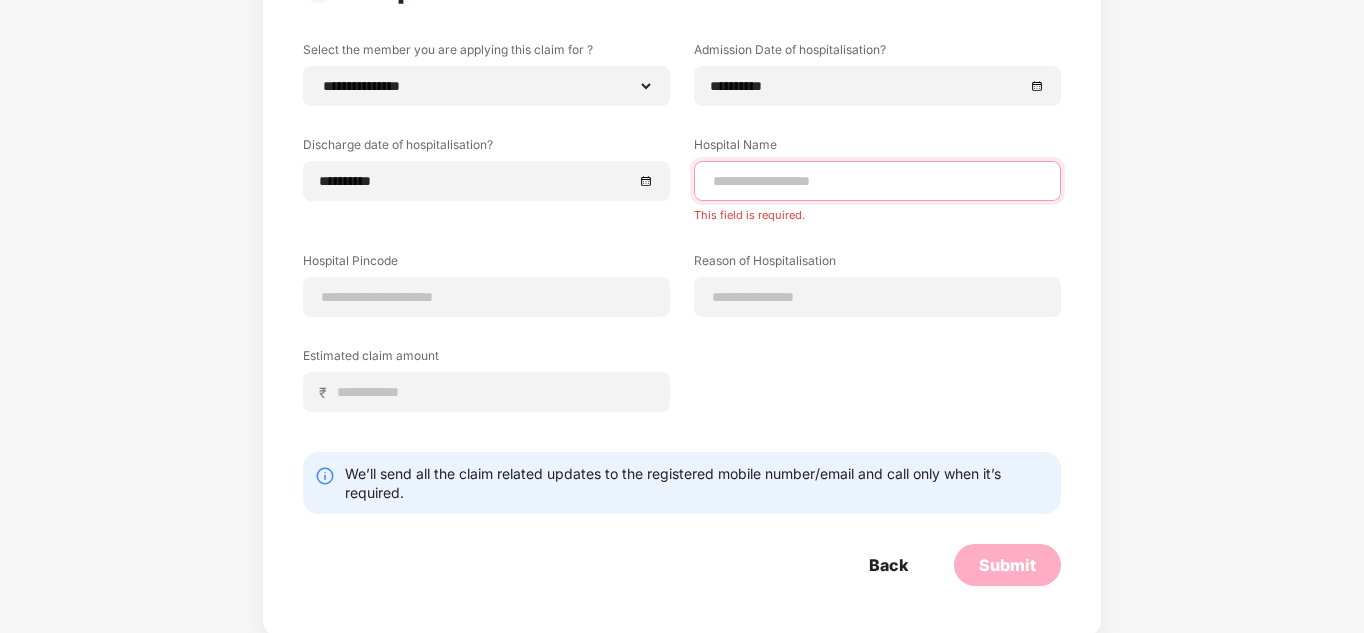 click at bounding box center (877, 181) 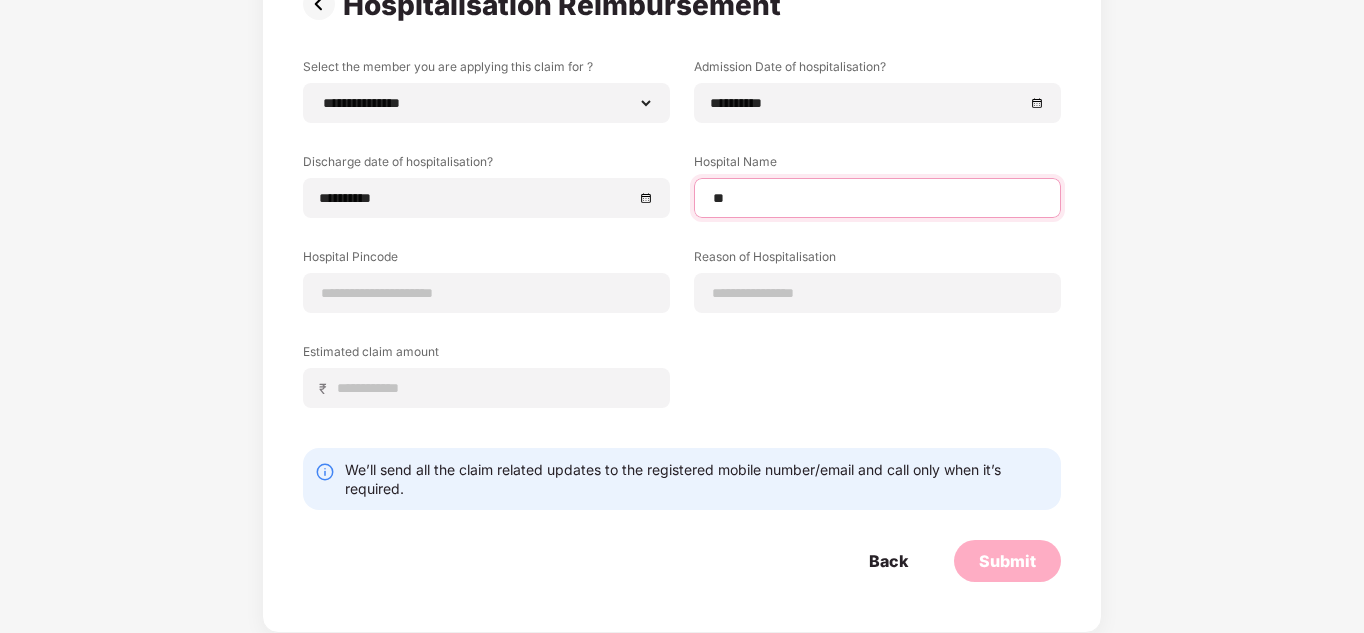 scroll, scrollTop: 183, scrollLeft: 0, axis: vertical 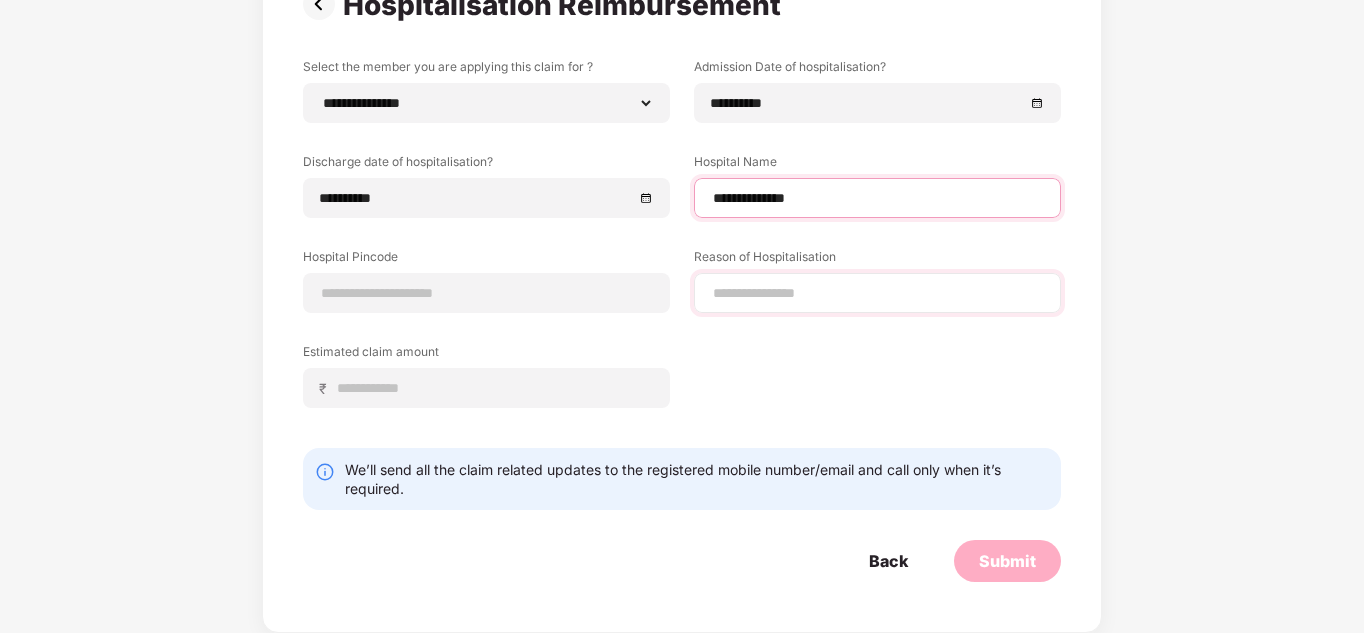 type on "**********" 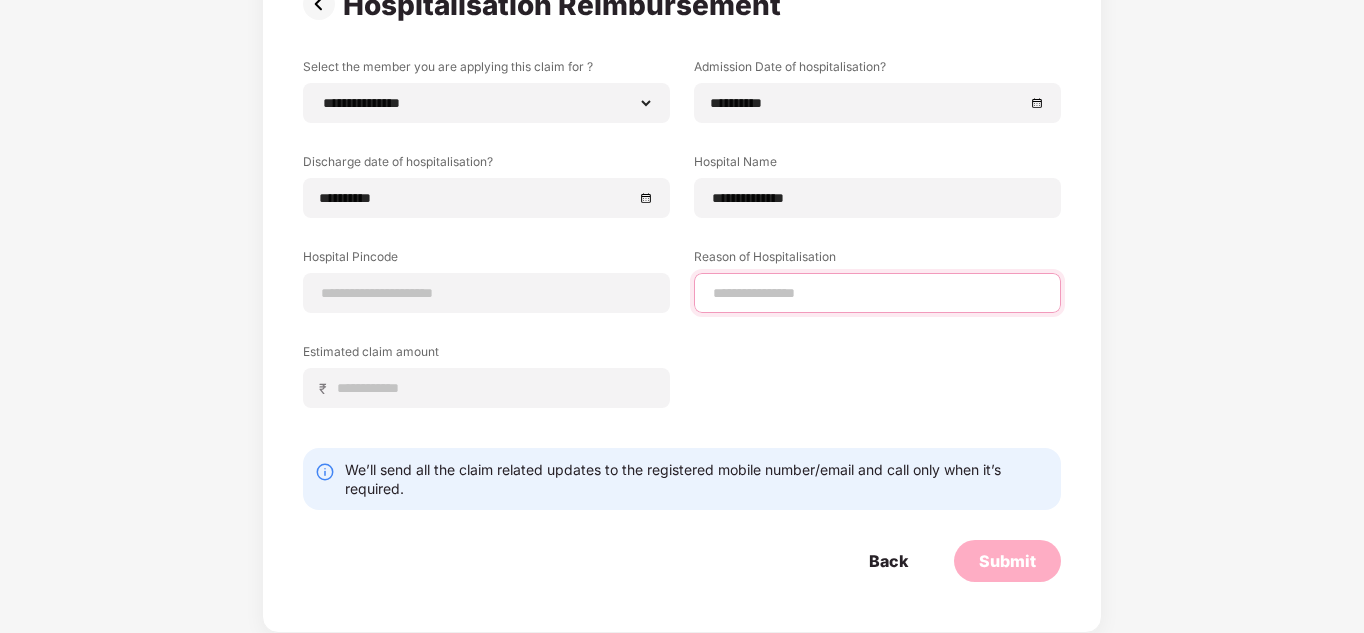 click at bounding box center (877, 293) 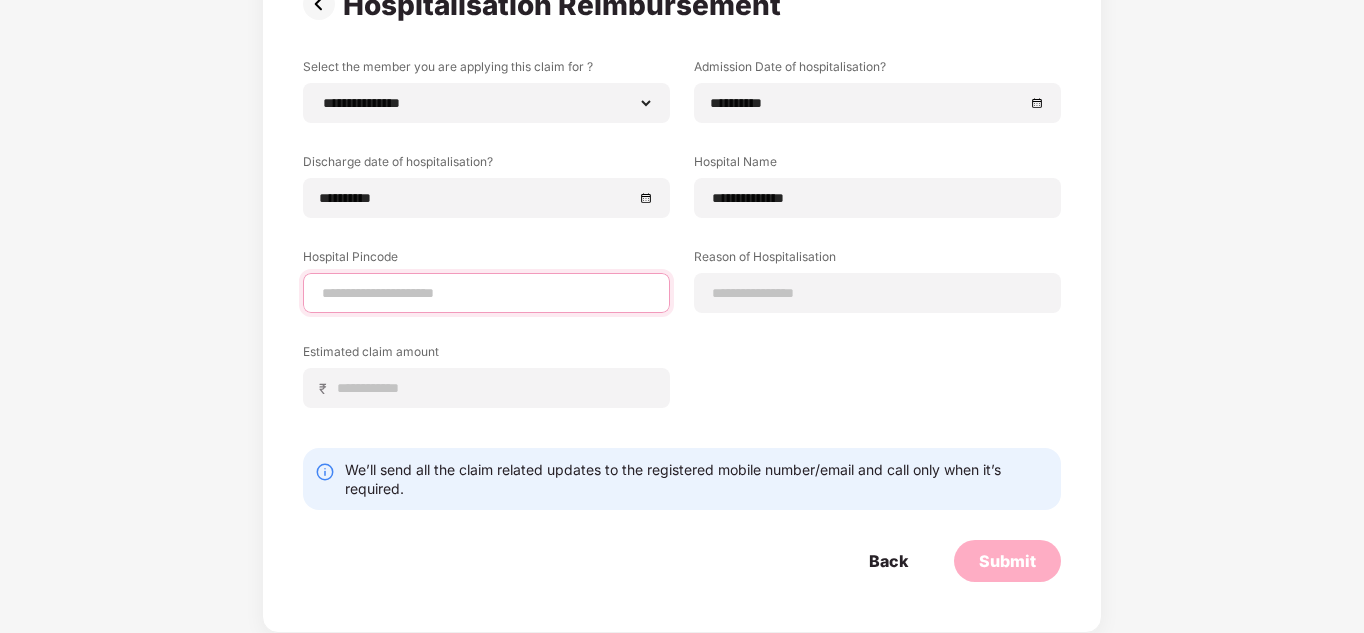 click at bounding box center [486, 293] 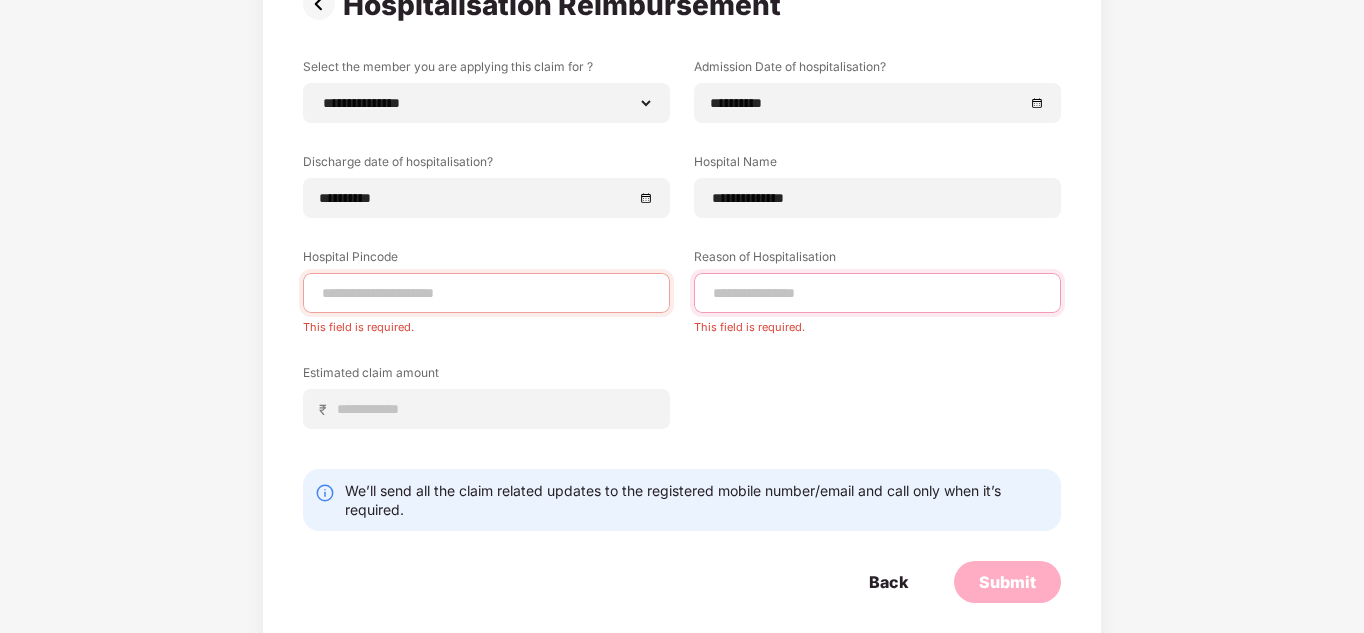 click at bounding box center [877, 293] 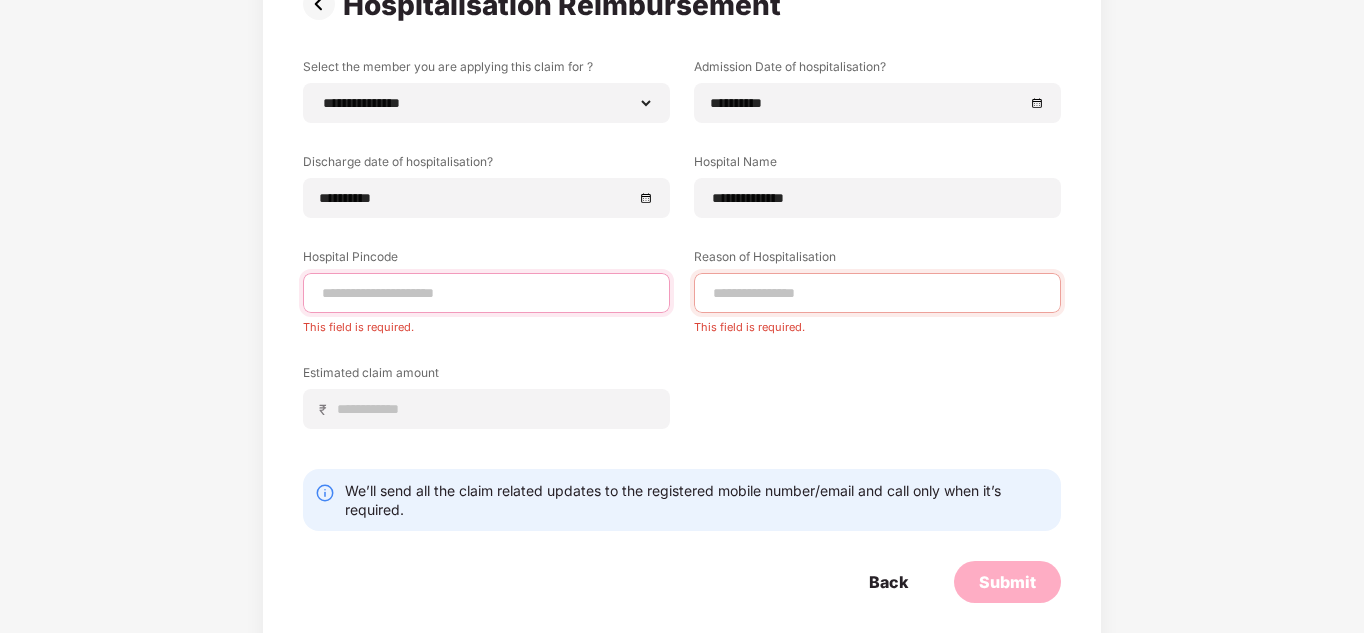 click at bounding box center [486, 293] 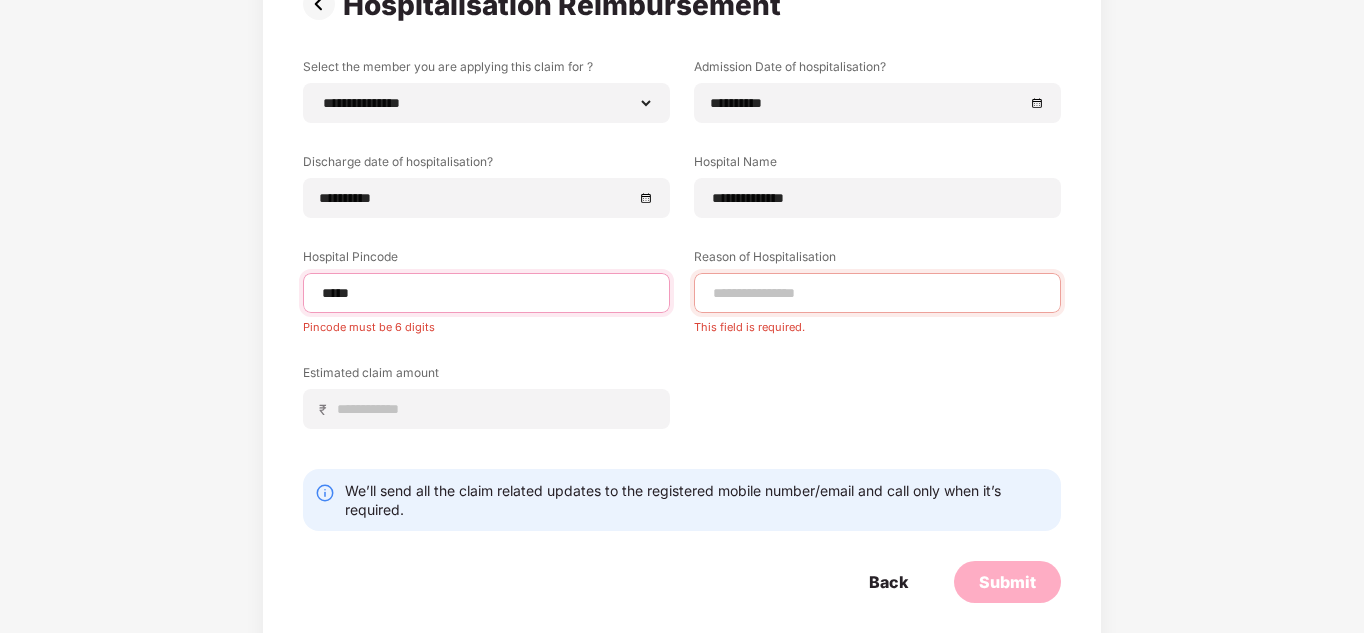 type on "******" 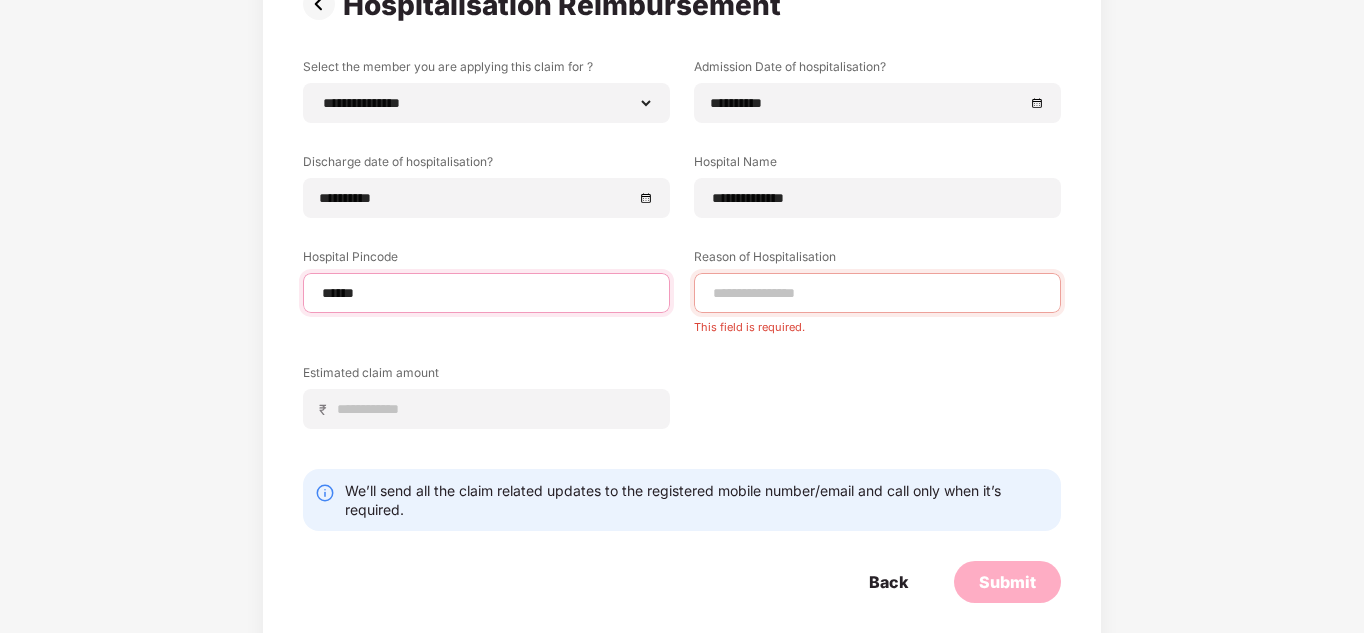 select on "****" 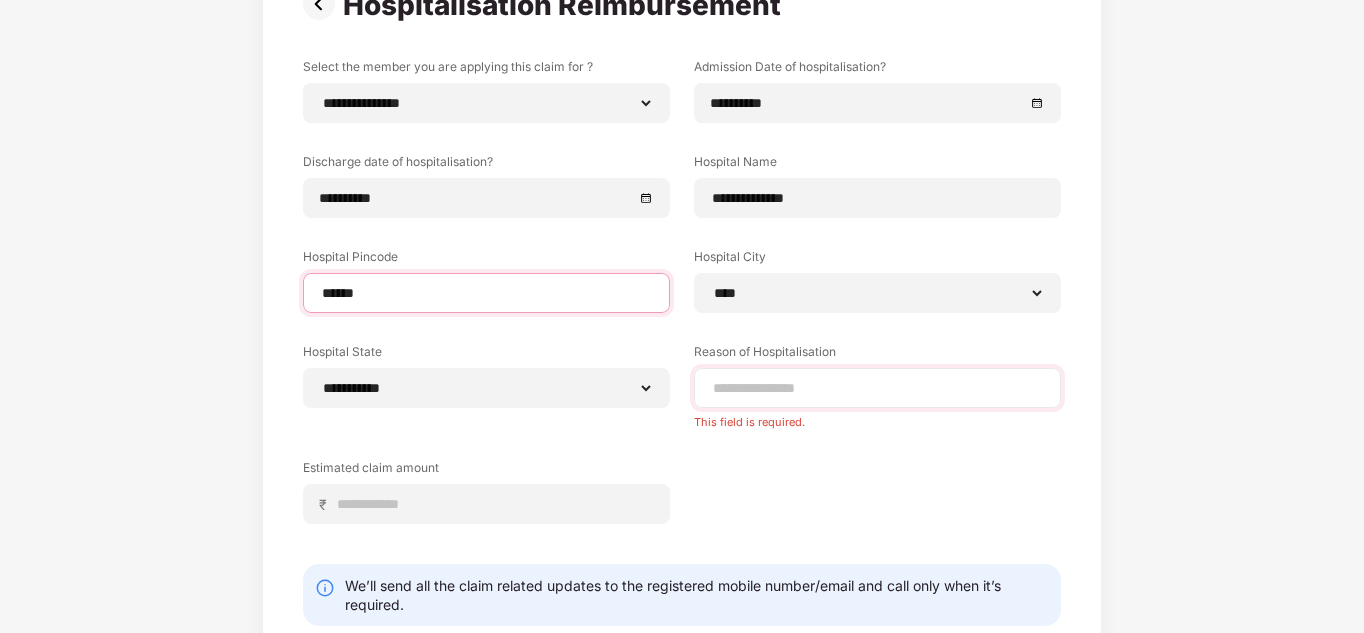 type on "******" 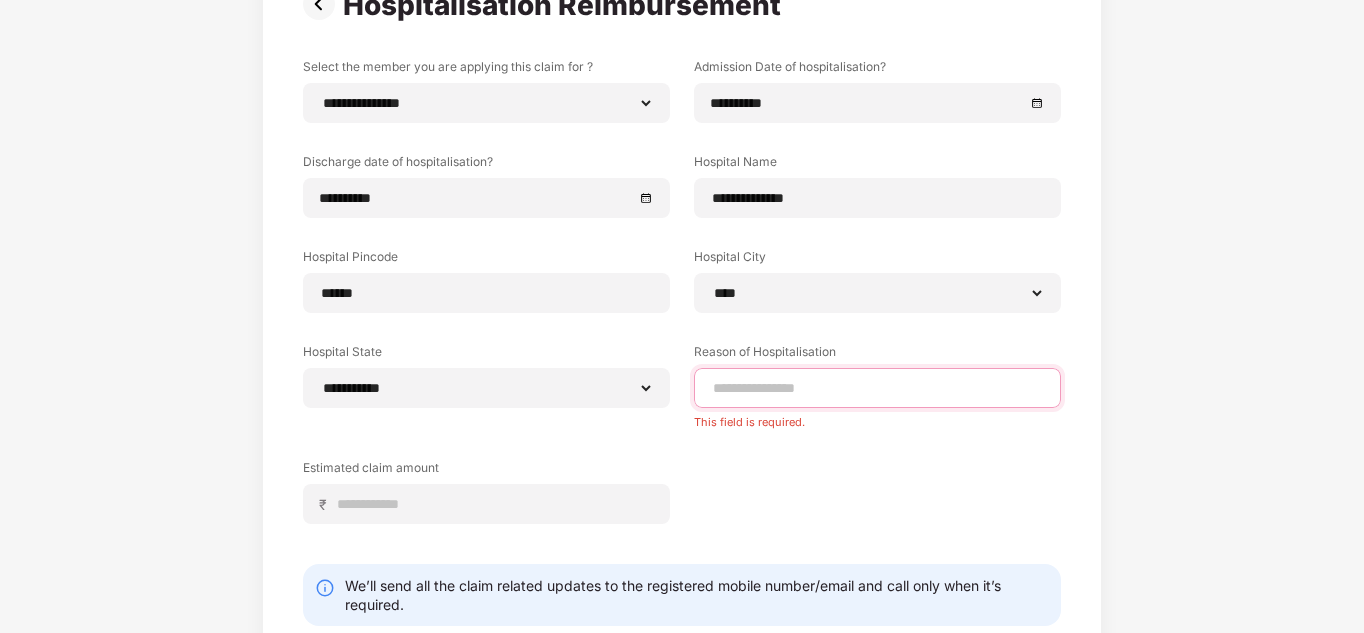 click at bounding box center (877, 388) 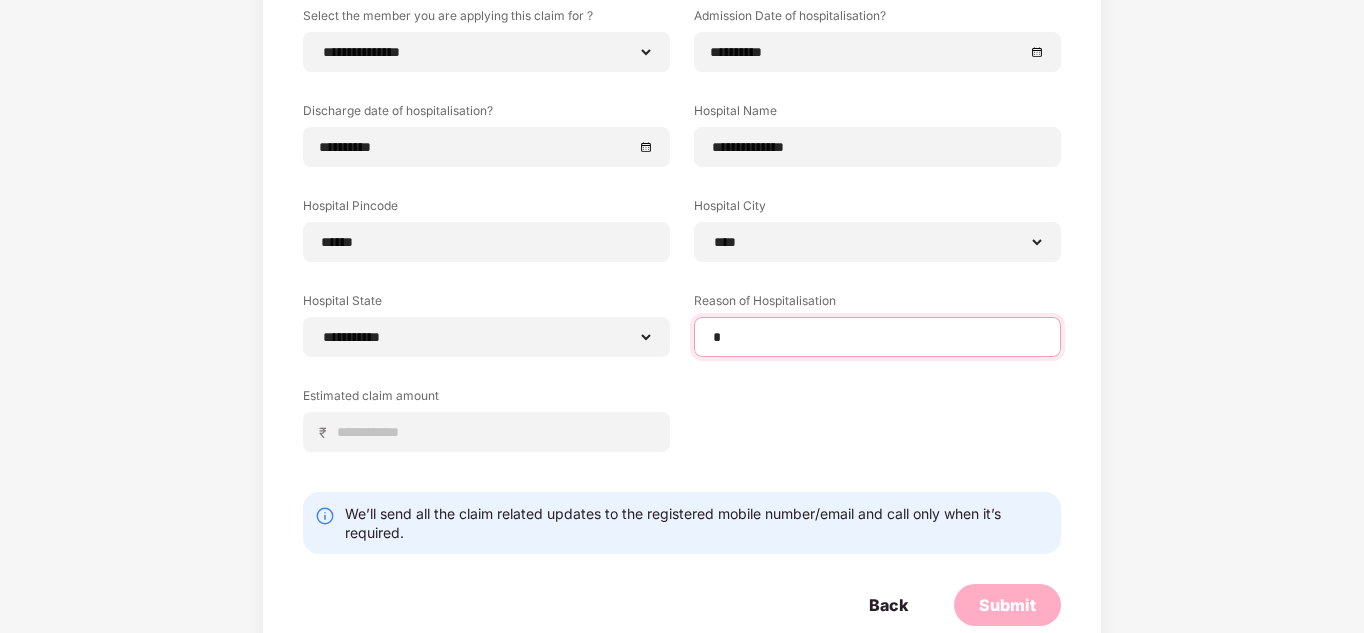 scroll, scrollTop: 278, scrollLeft: 0, axis: vertical 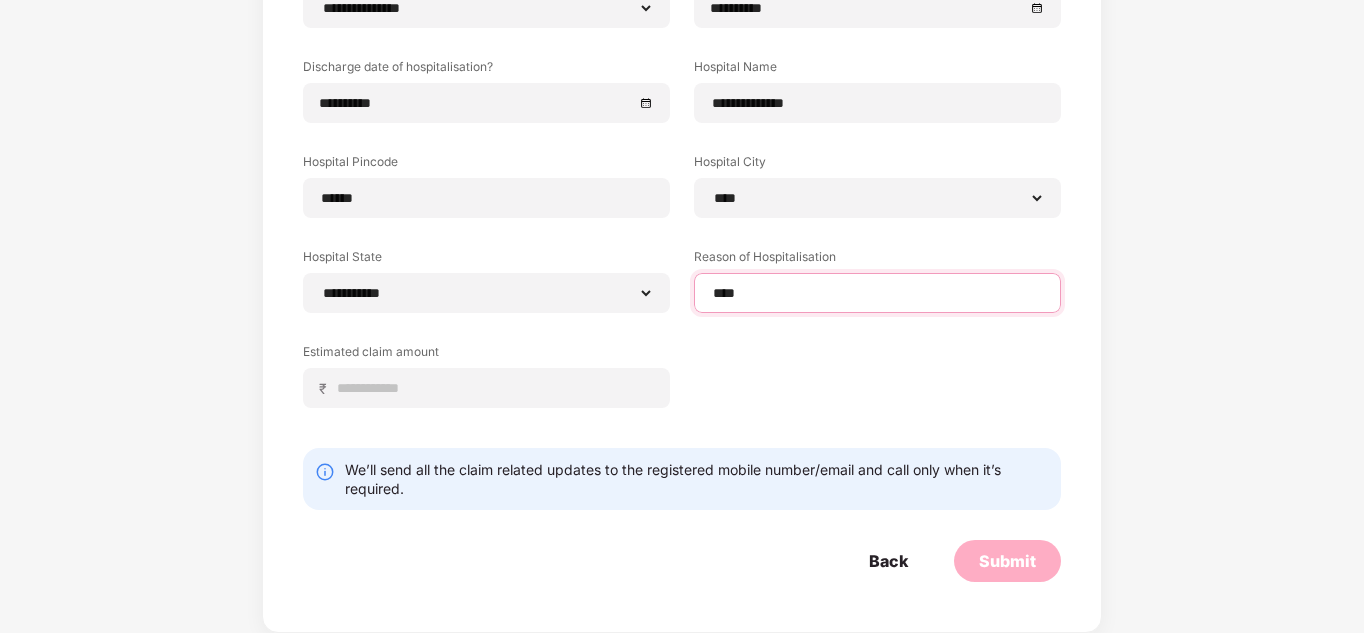 type on "****" 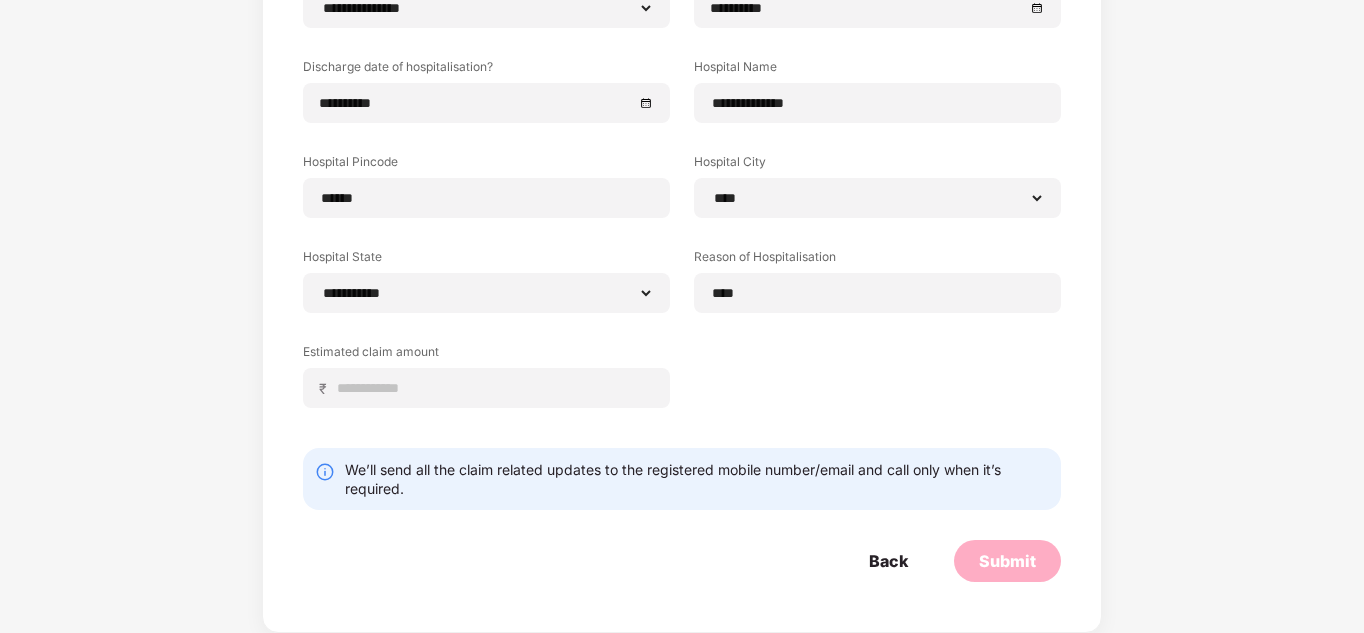 click on "**********" at bounding box center [682, 200] 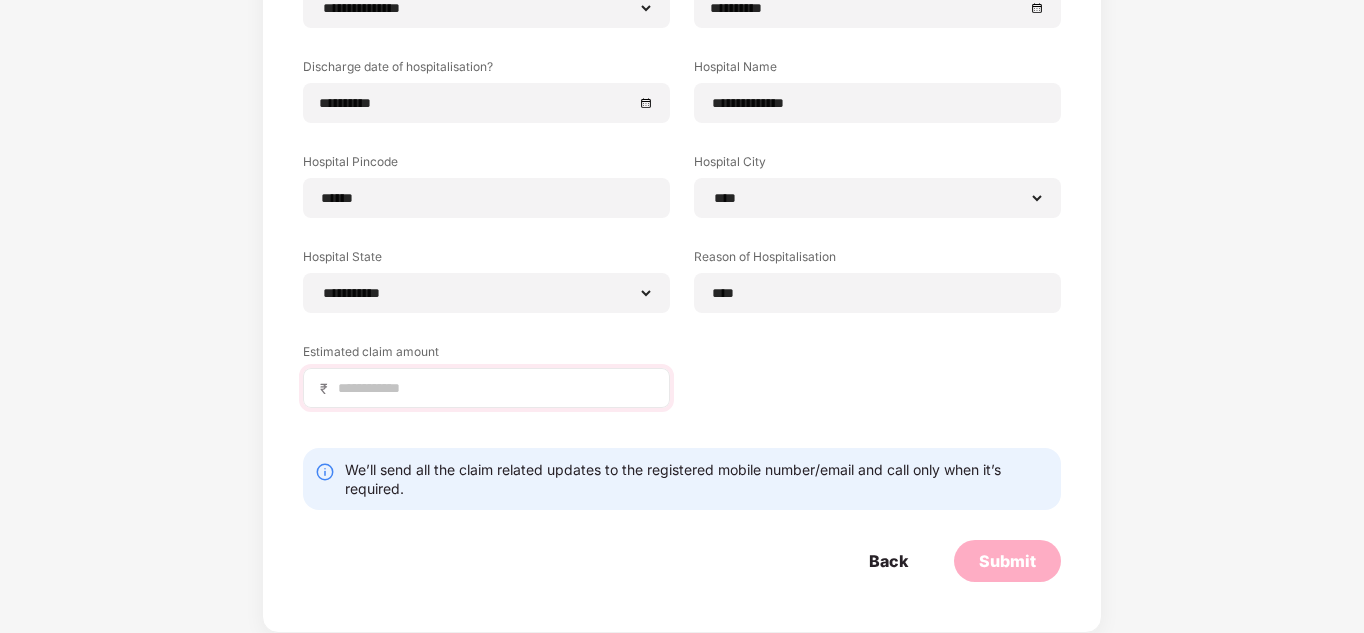 click on "₹" at bounding box center [486, 388] 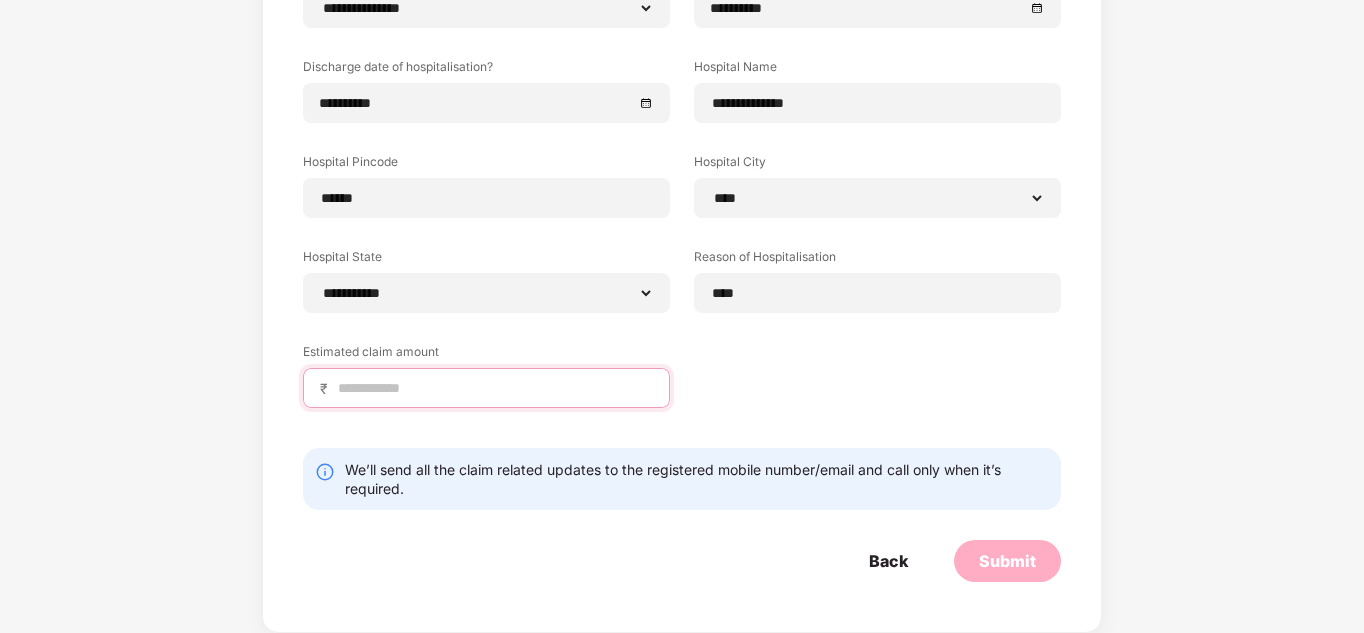 click at bounding box center (494, 388) 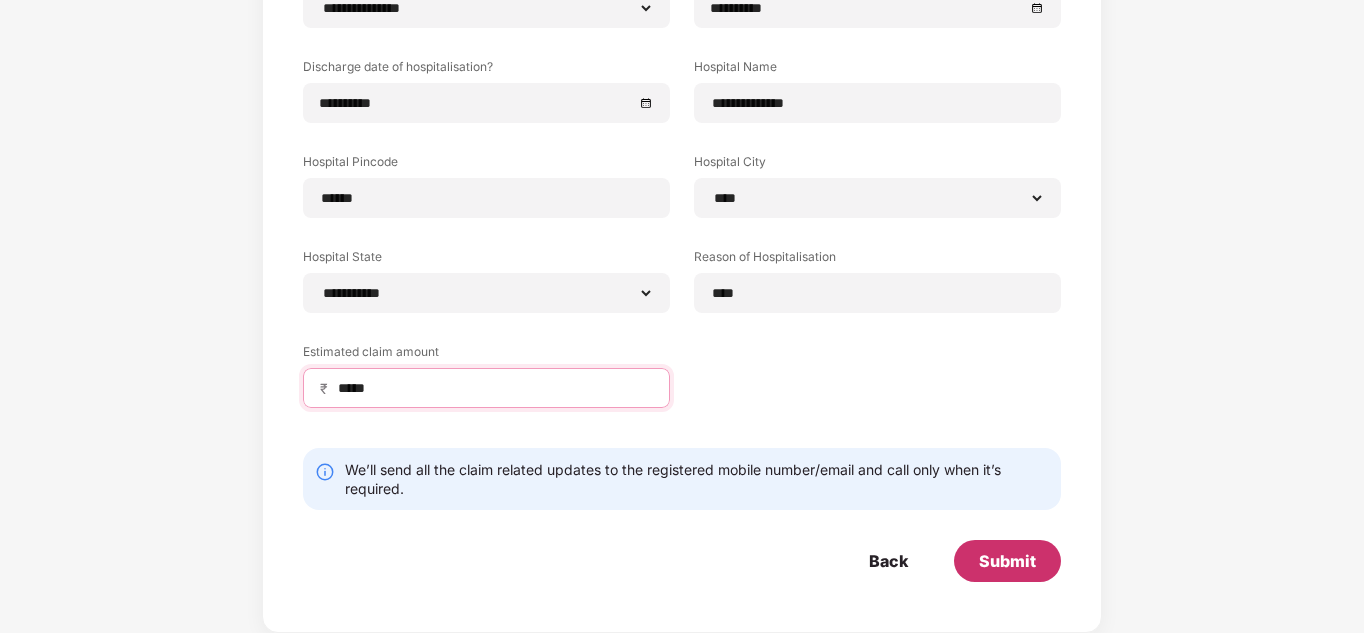 type on "*****" 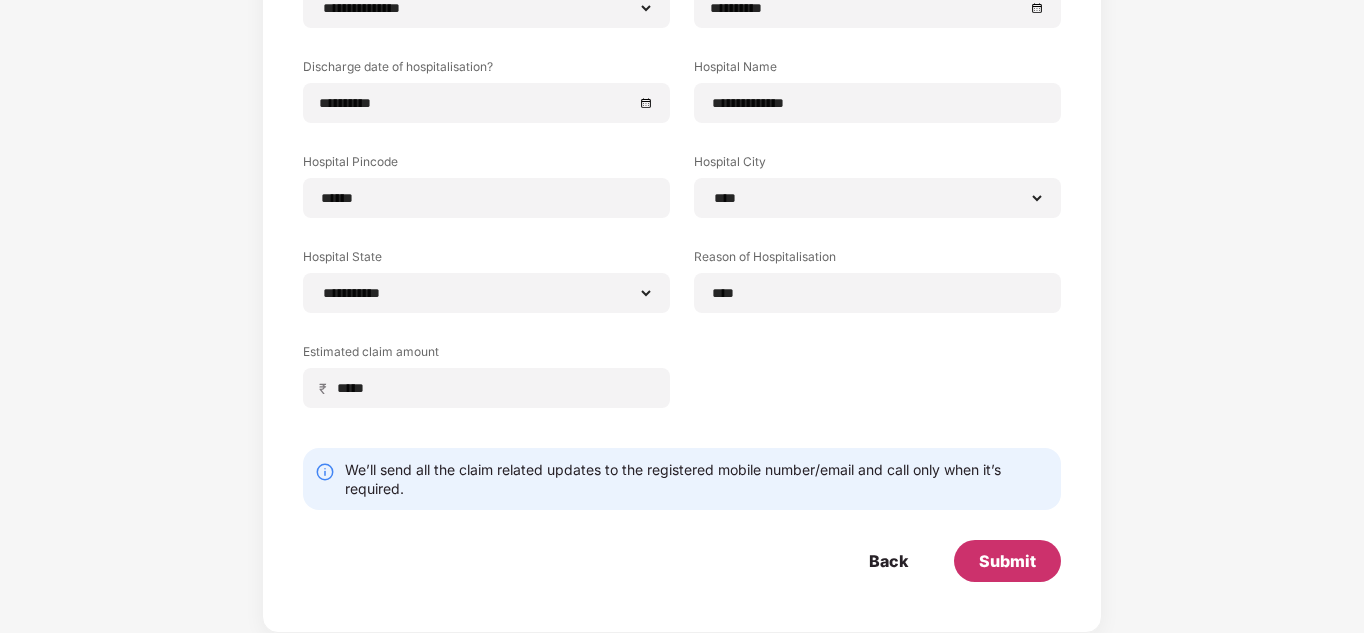 click on "Submit" at bounding box center [1007, 561] 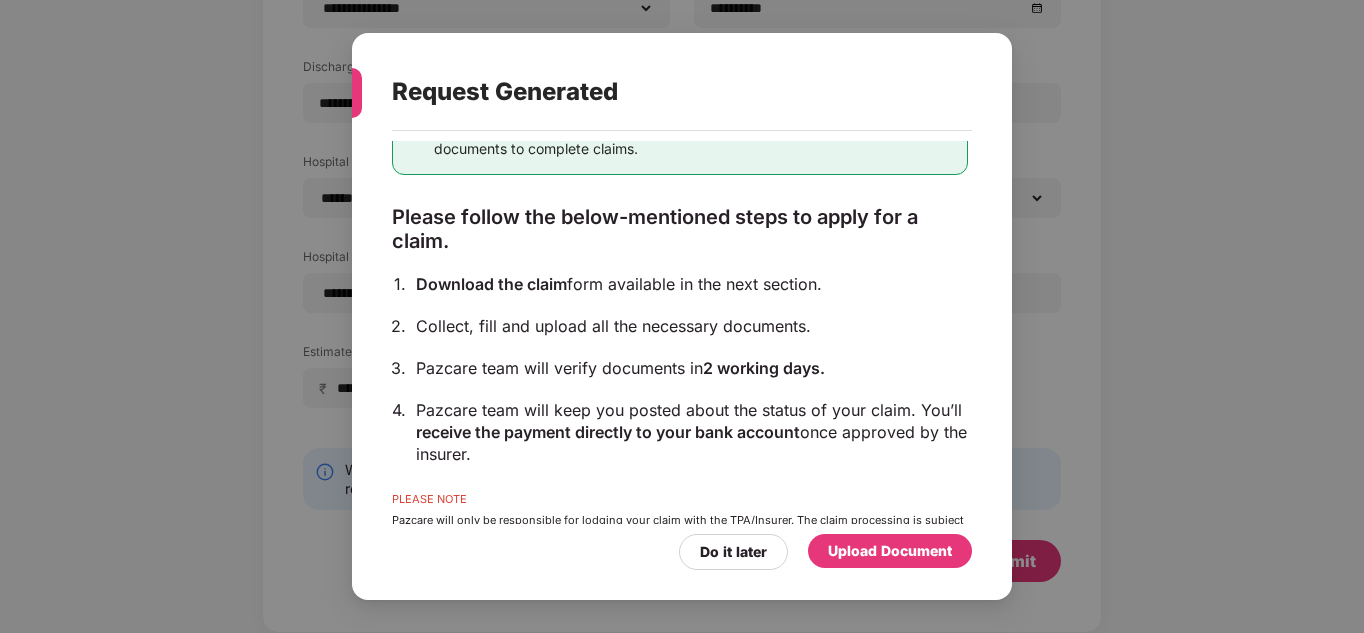 scroll, scrollTop: 0, scrollLeft: 0, axis: both 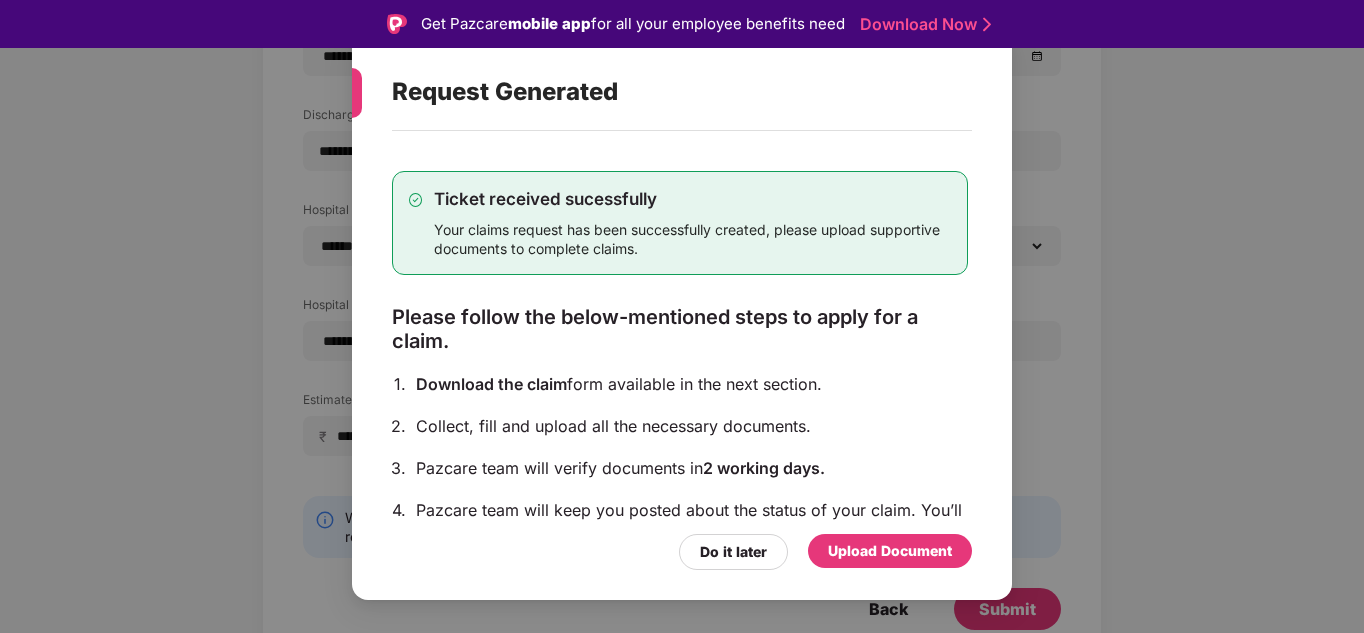 click on "Upload Document" at bounding box center [890, 551] 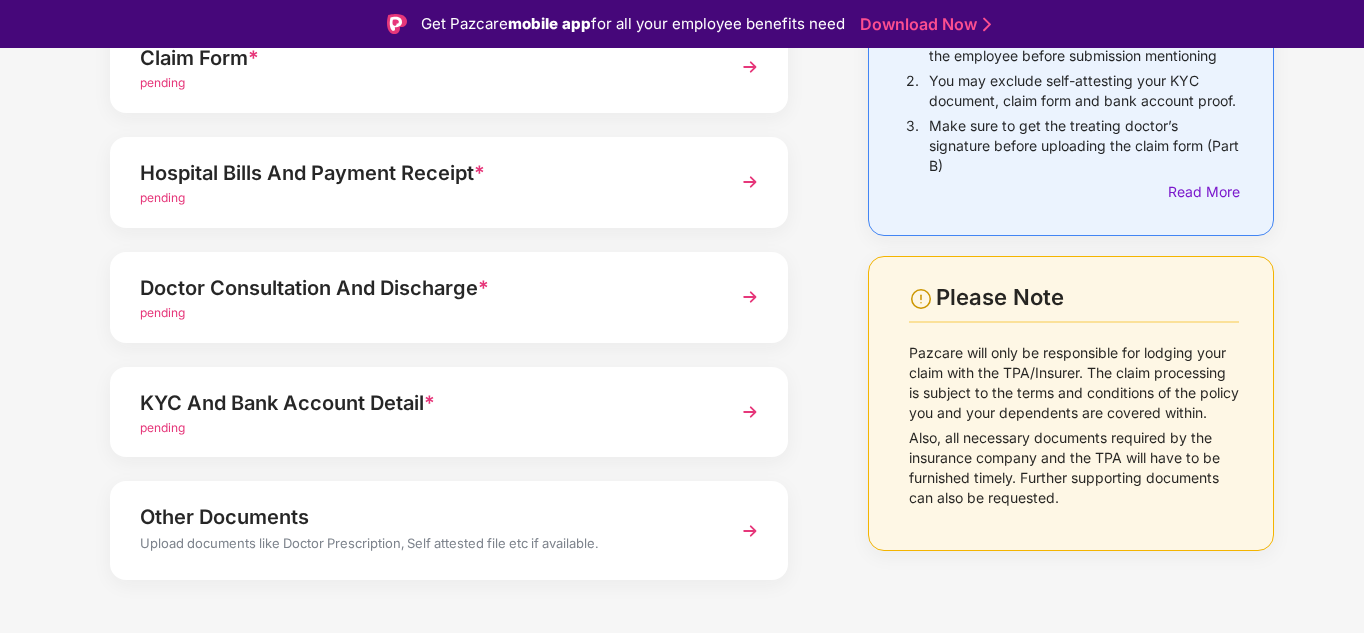 scroll, scrollTop: 251, scrollLeft: 0, axis: vertical 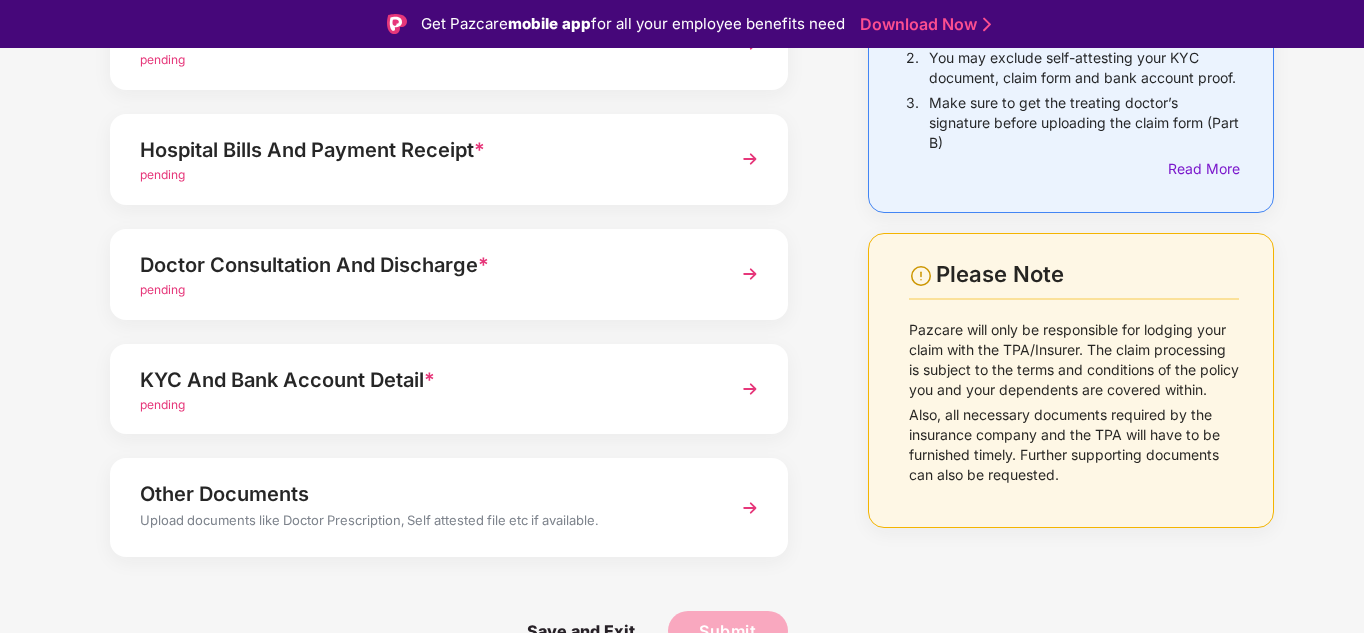 click on "Other Documents" at bounding box center (423, 494) 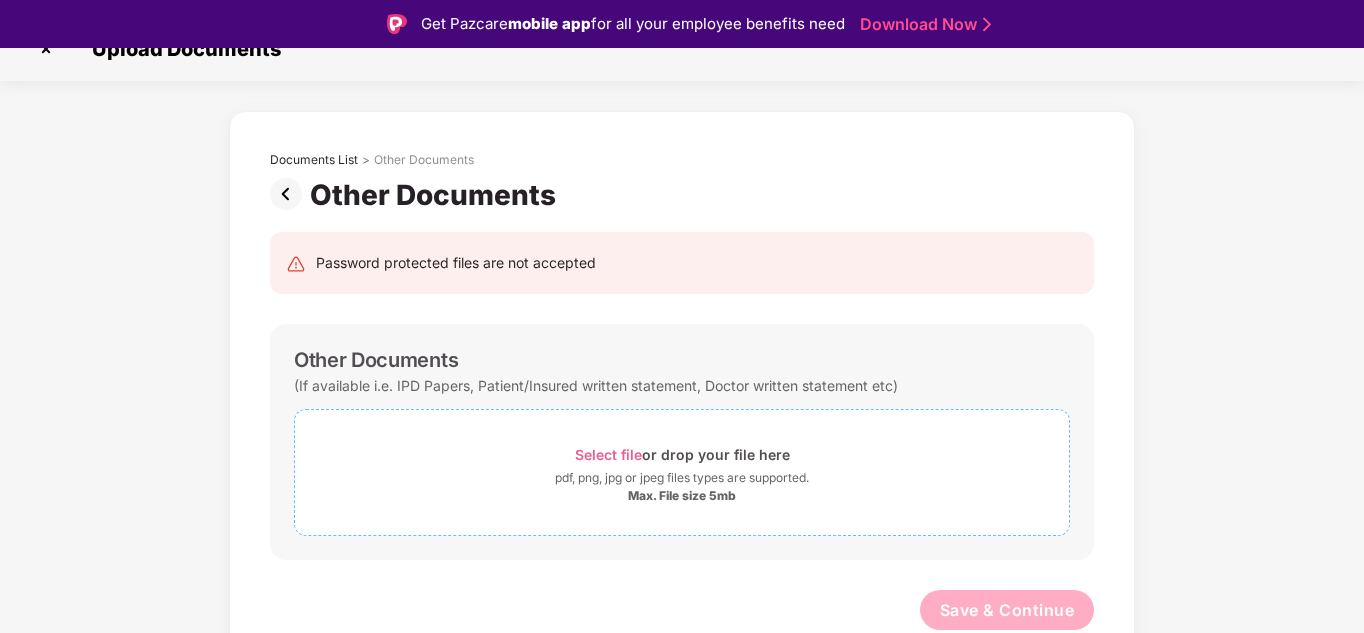 scroll, scrollTop: 31, scrollLeft: 0, axis: vertical 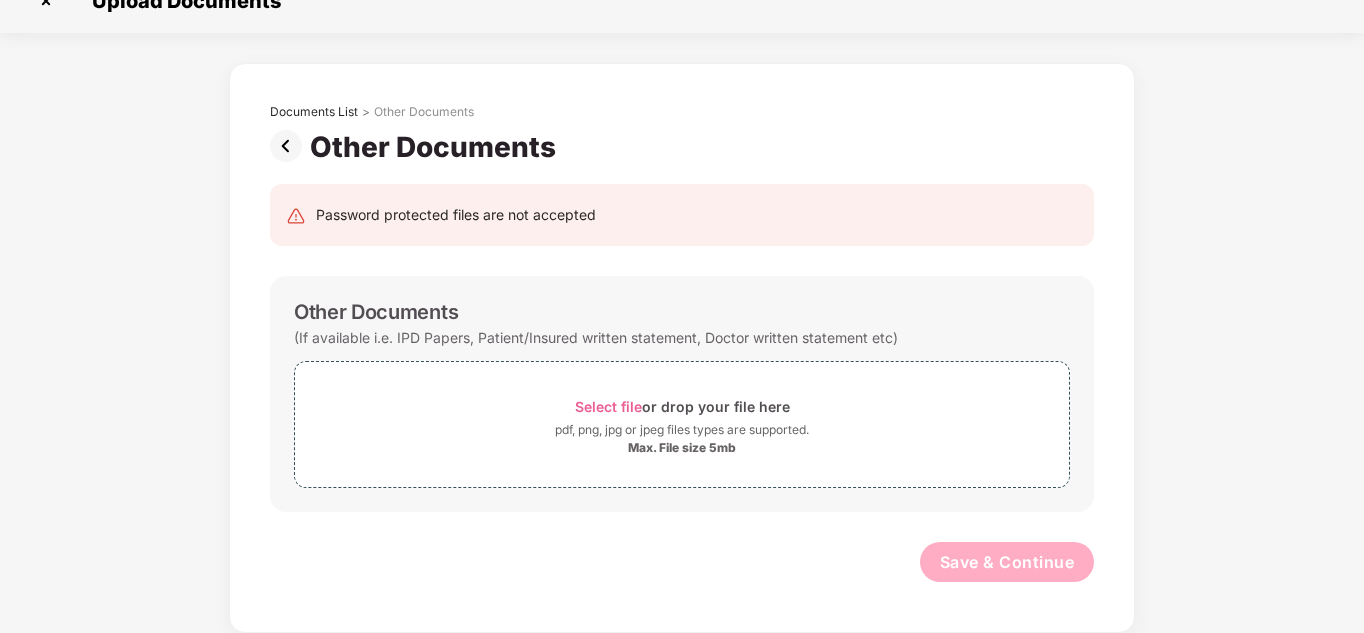 click at bounding box center (290, 146) 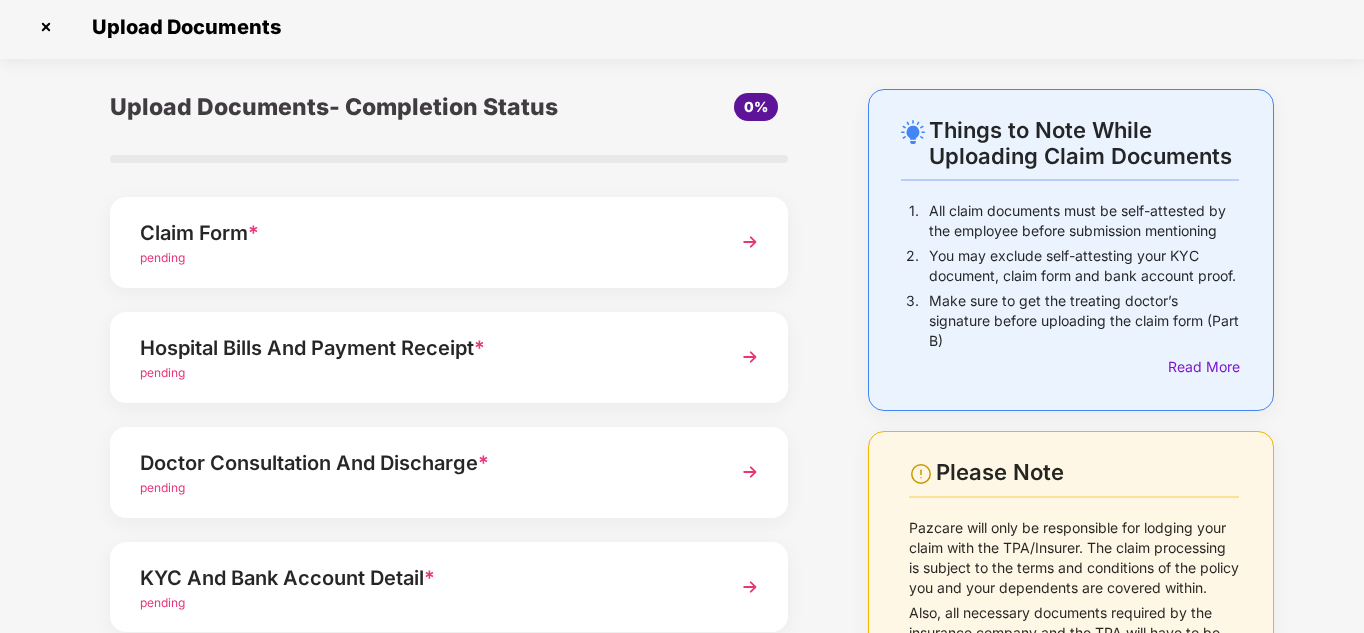 scroll, scrollTop: 0, scrollLeft: 0, axis: both 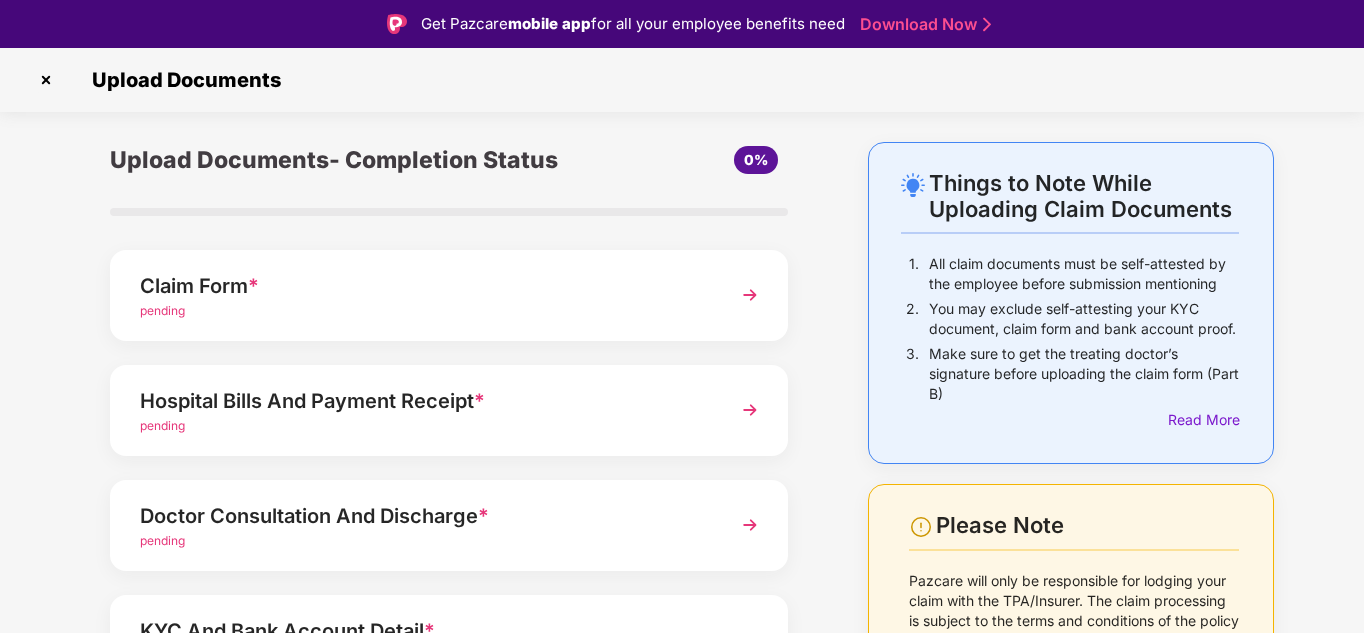 click at bounding box center [46, 80] 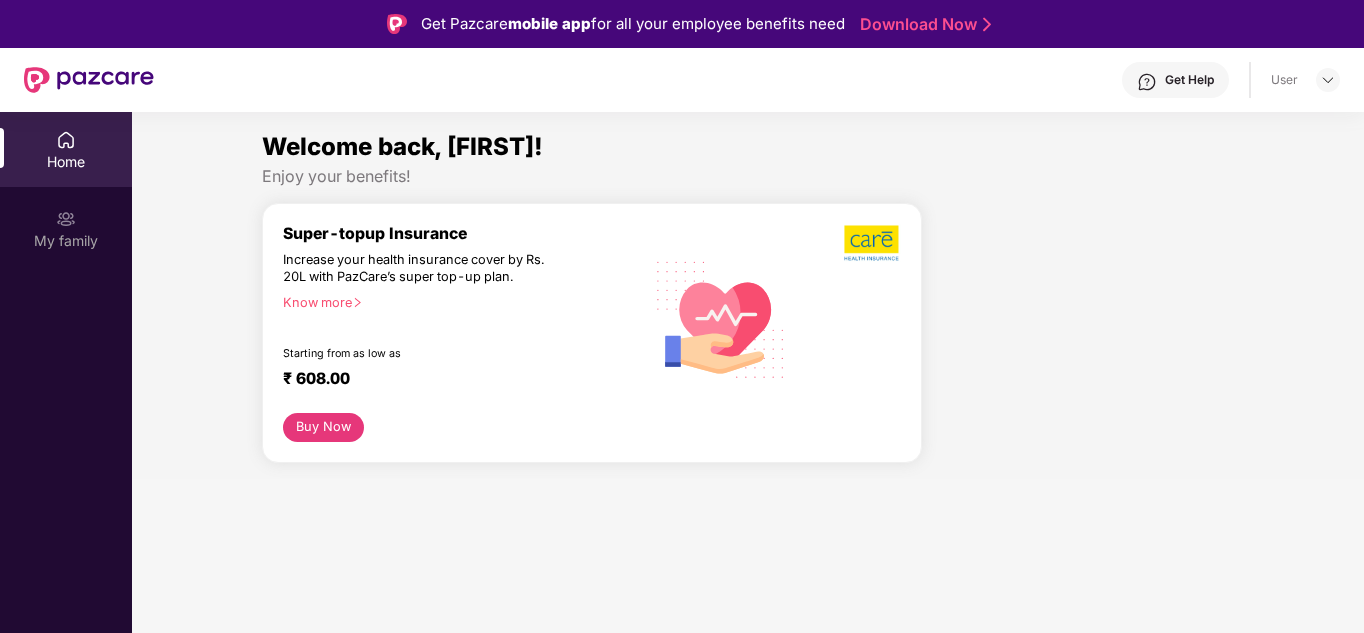 scroll, scrollTop: 0, scrollLeft: 0, axis: both 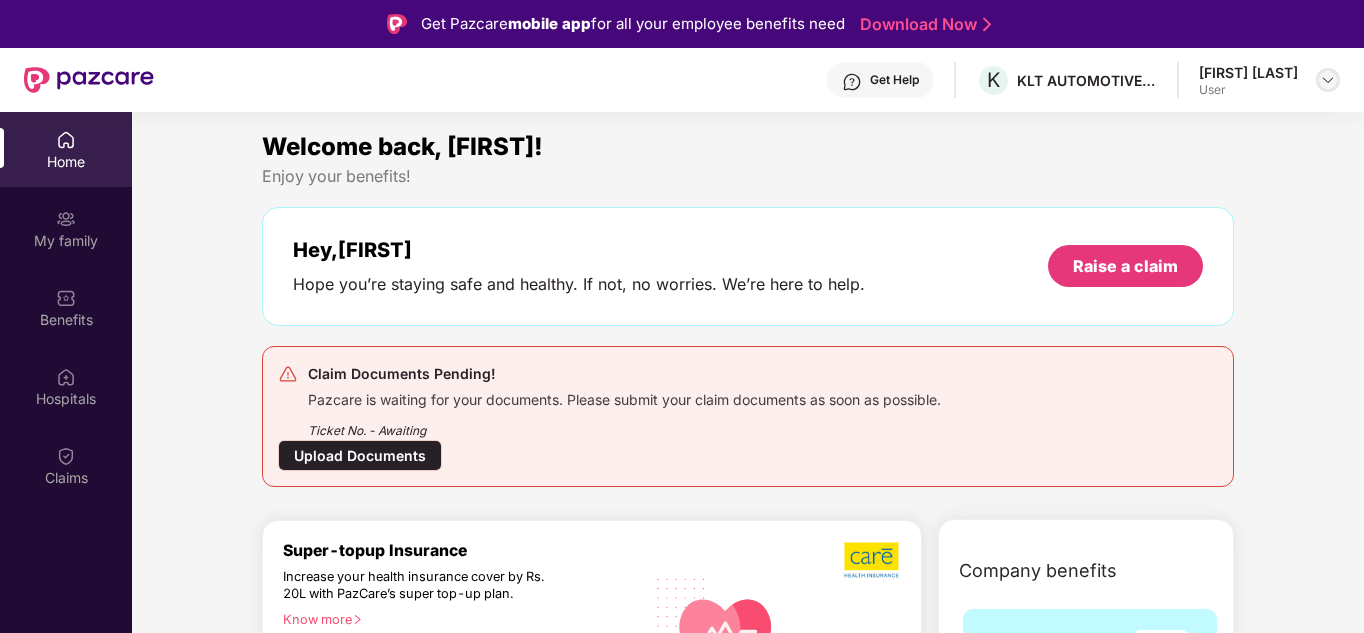 click at bounding box center [1328, 80] 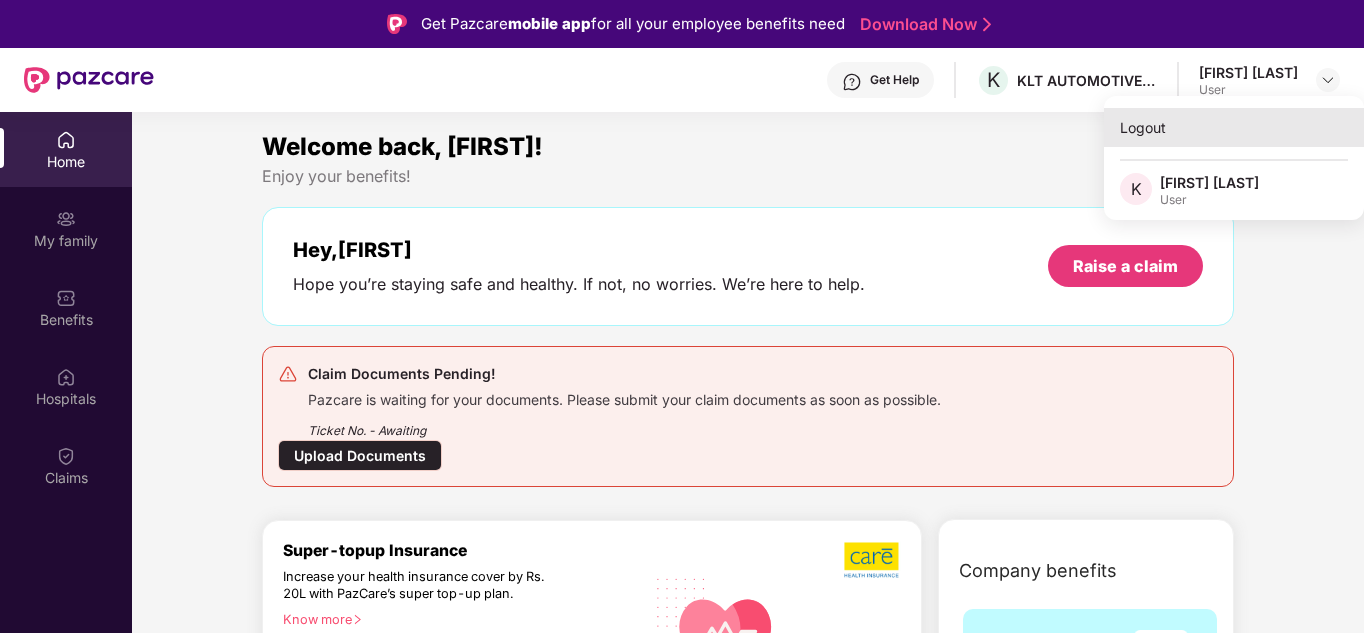 click on "Logout" at bounding box center [1234, 127] 